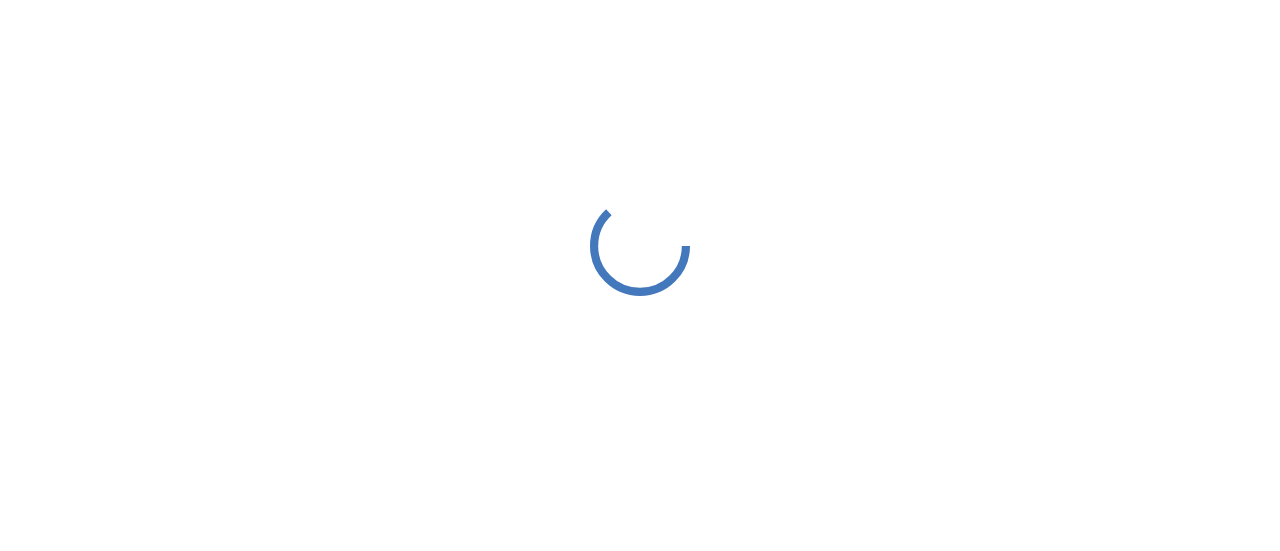 scroll, scrollTop: 0, scrollLeft: 0, axis: both 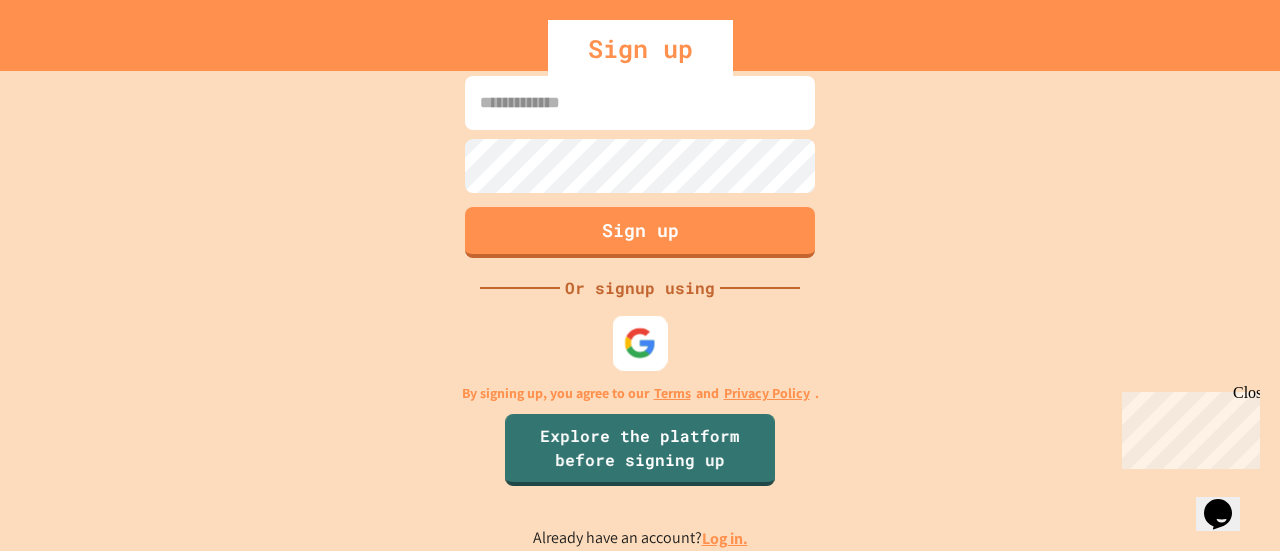 click at bounding box center (640, 343) 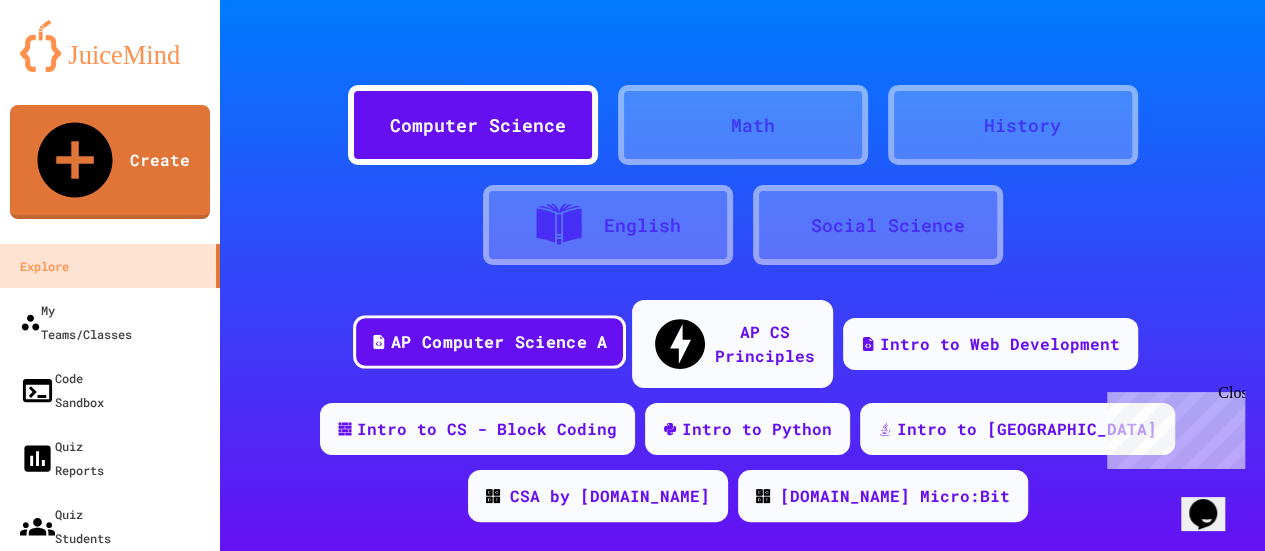 click on "AP Computer Science A" at bounding box center (489, 342) 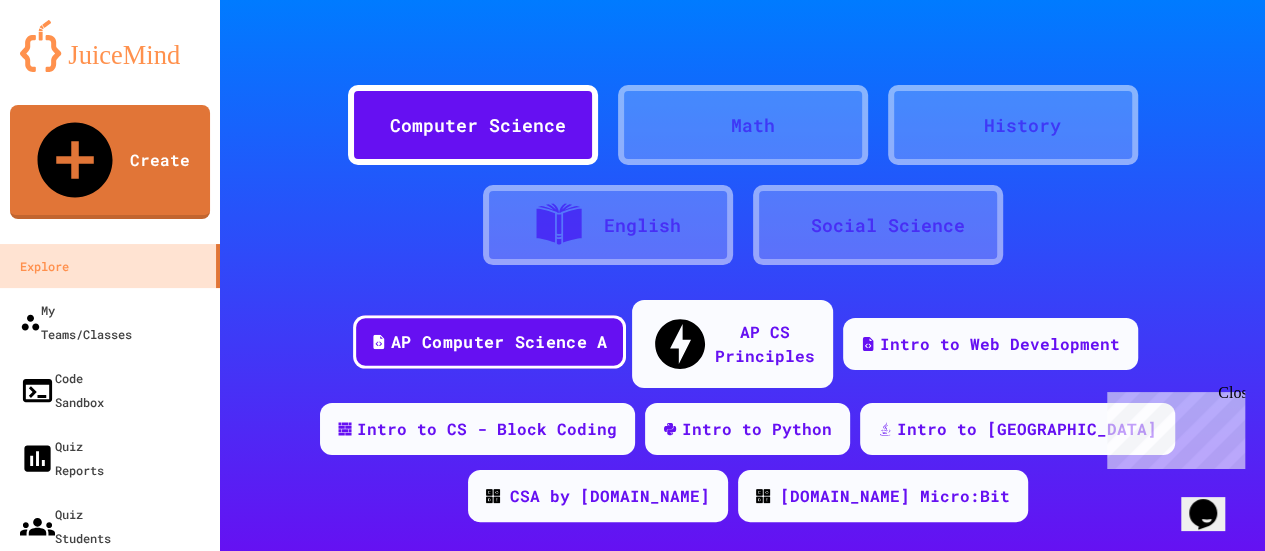 click on "AP Computer Science A" at bounding box center [499, 342] 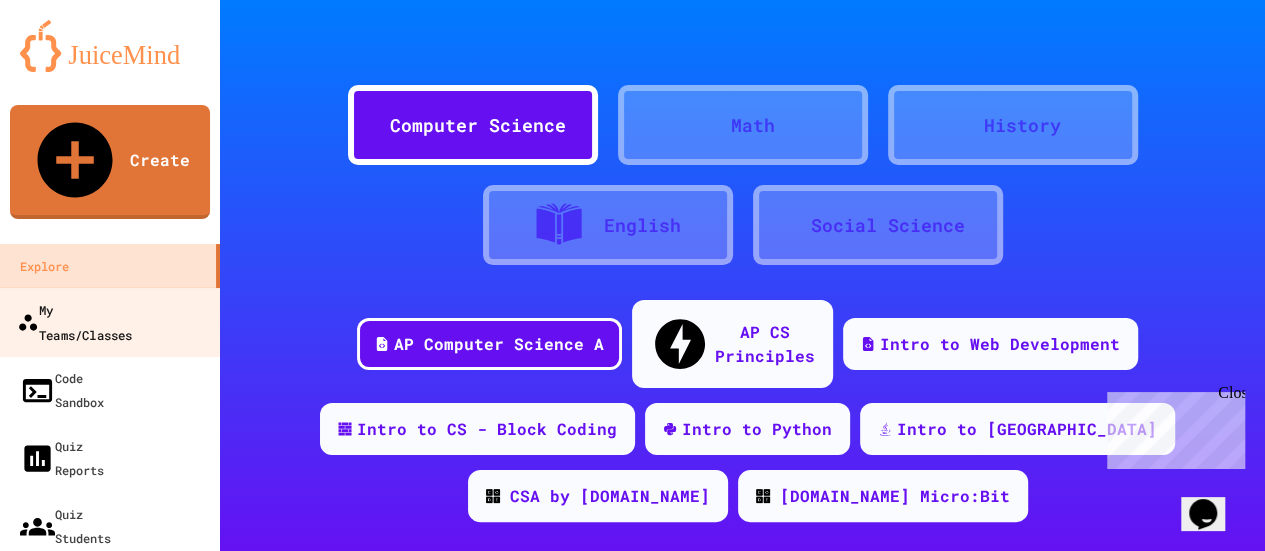 click on "My Teams/Classes" at bounding box center (74, 321) 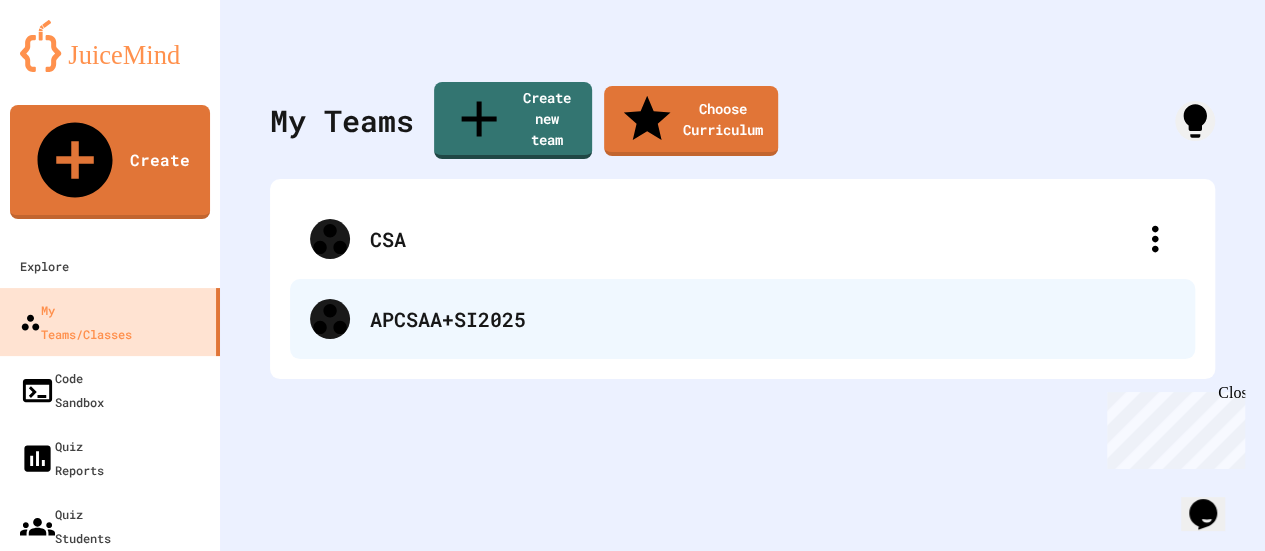 click 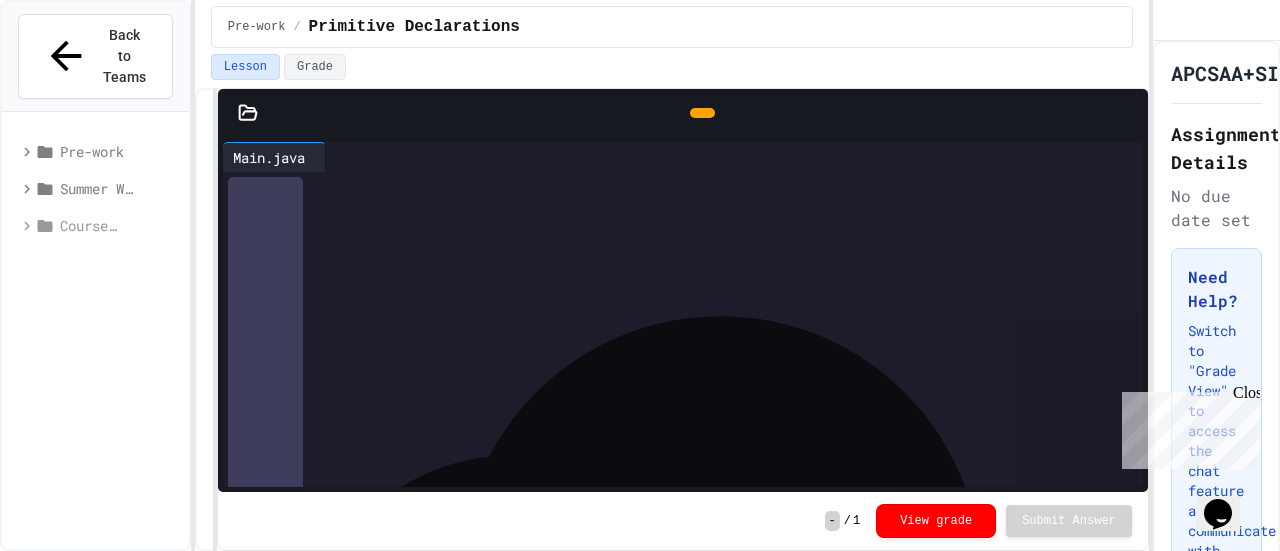 click 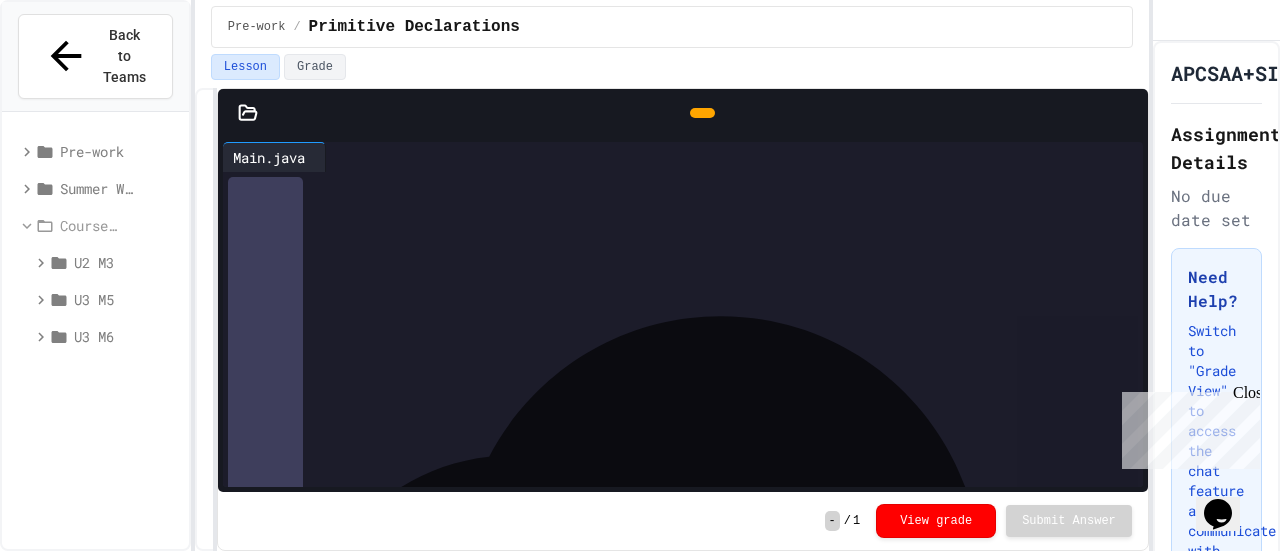 click 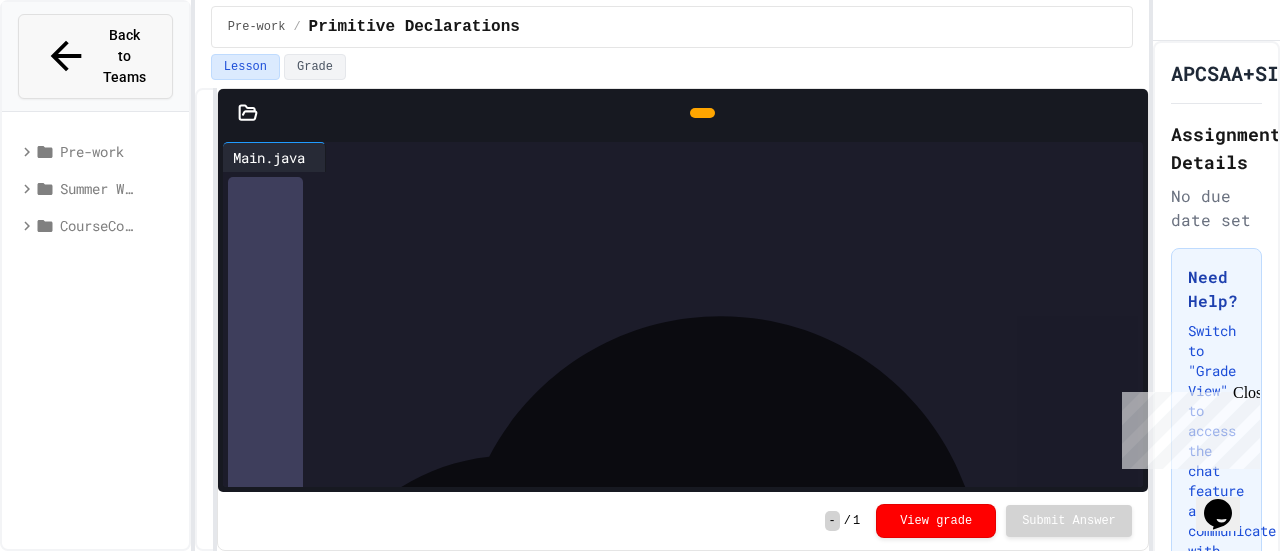 click 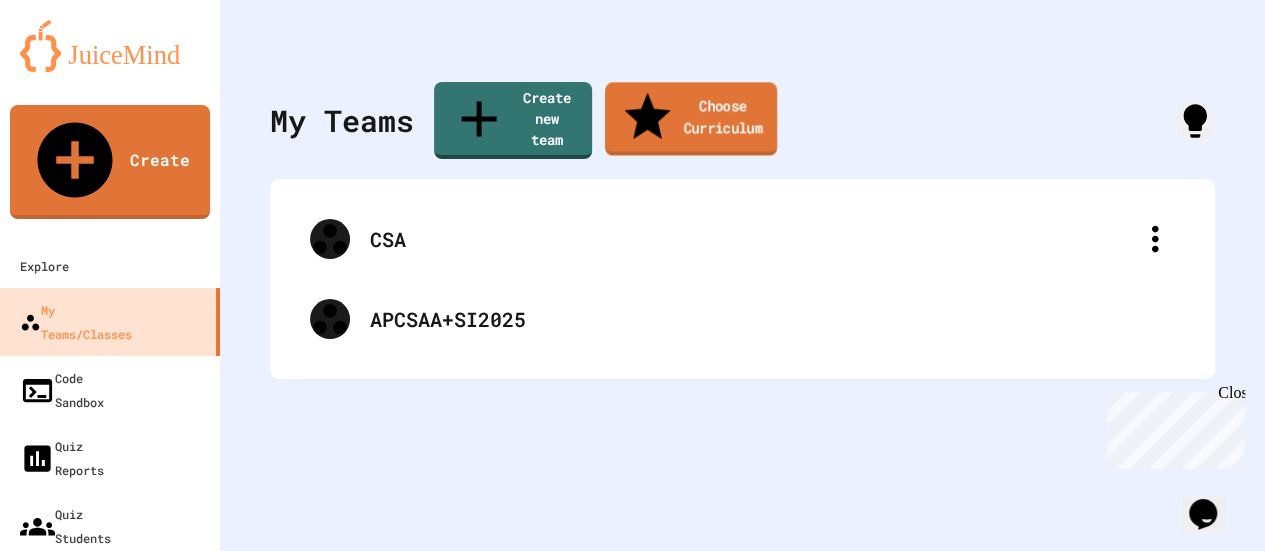 click on "Choose Curriculum" at bounding box center (691, 119) 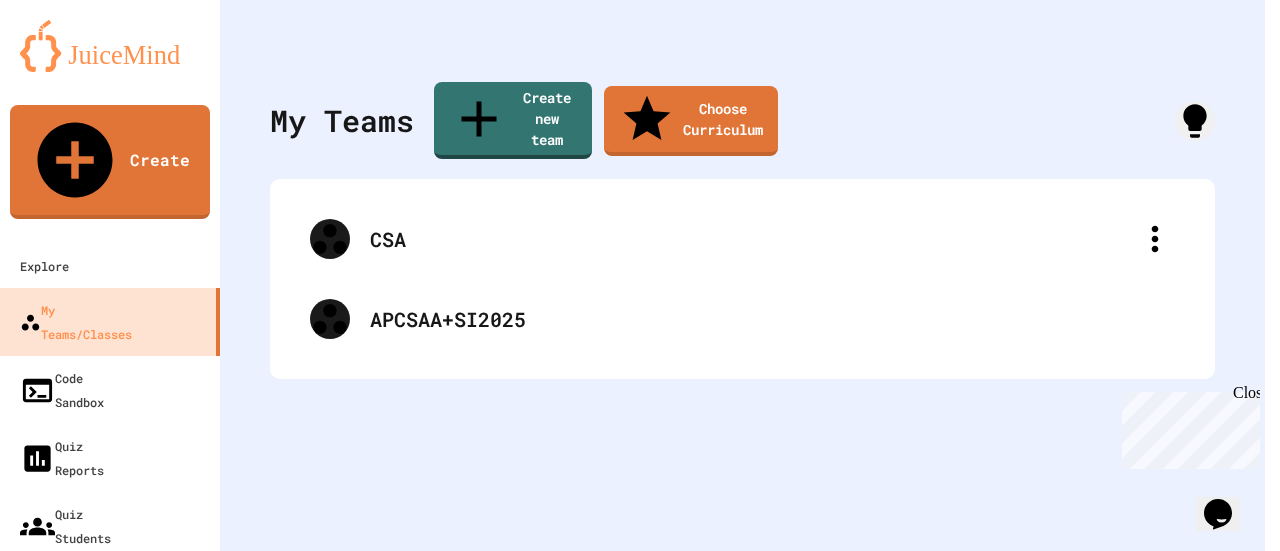 click on "7  courses available" at bounding box center (632, 4576) 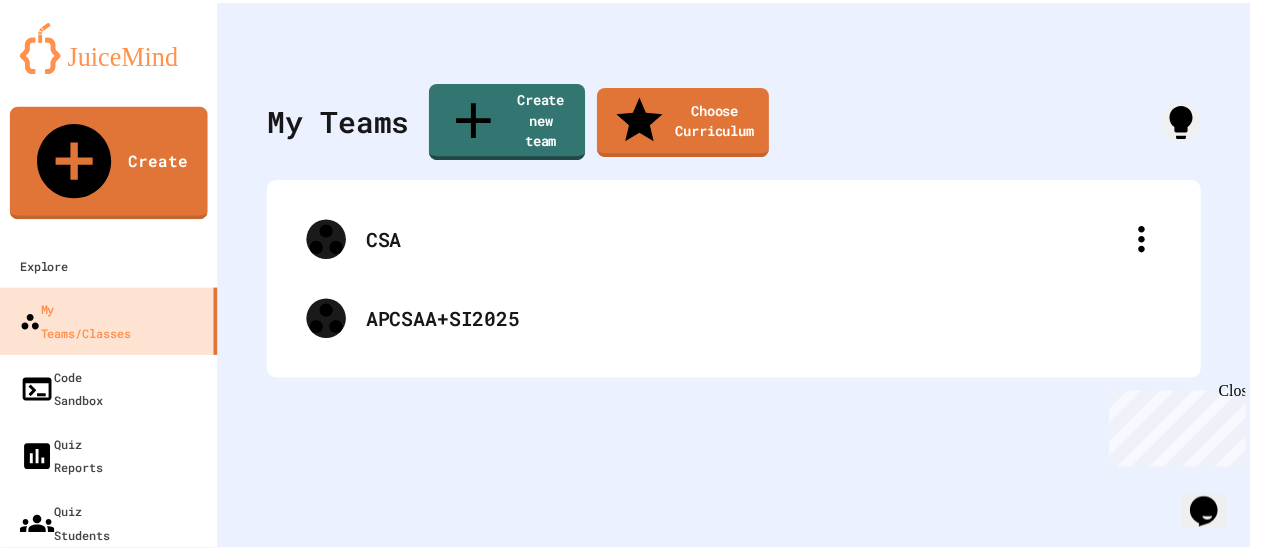 scroll, scrollTop: 1122, scrollLeft: 0, axis: vertical 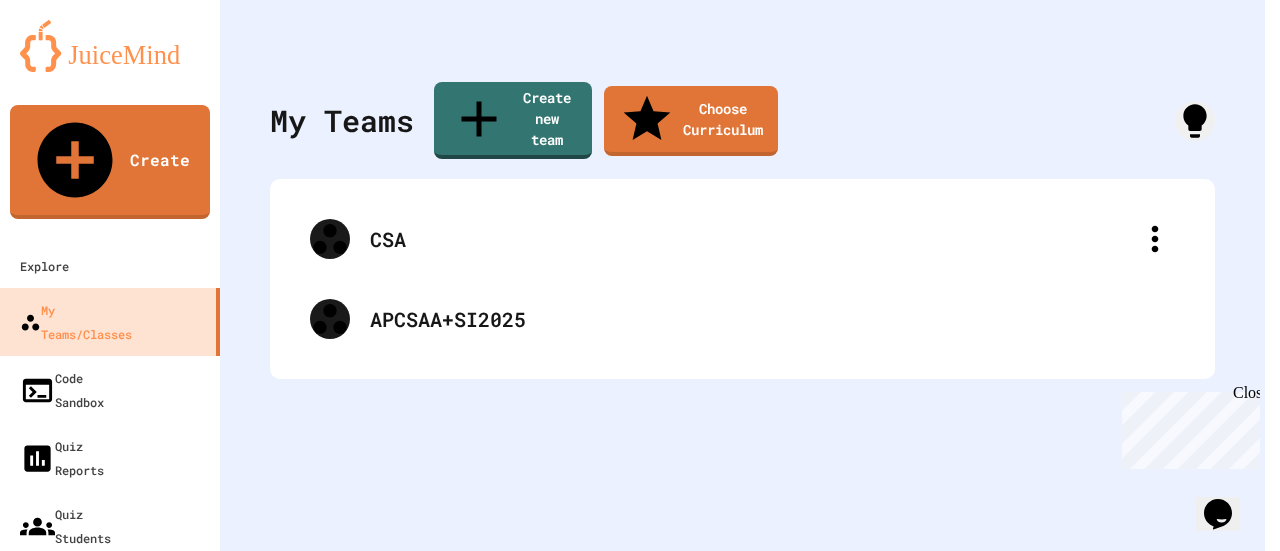 click at bounding box center (632, 4388) 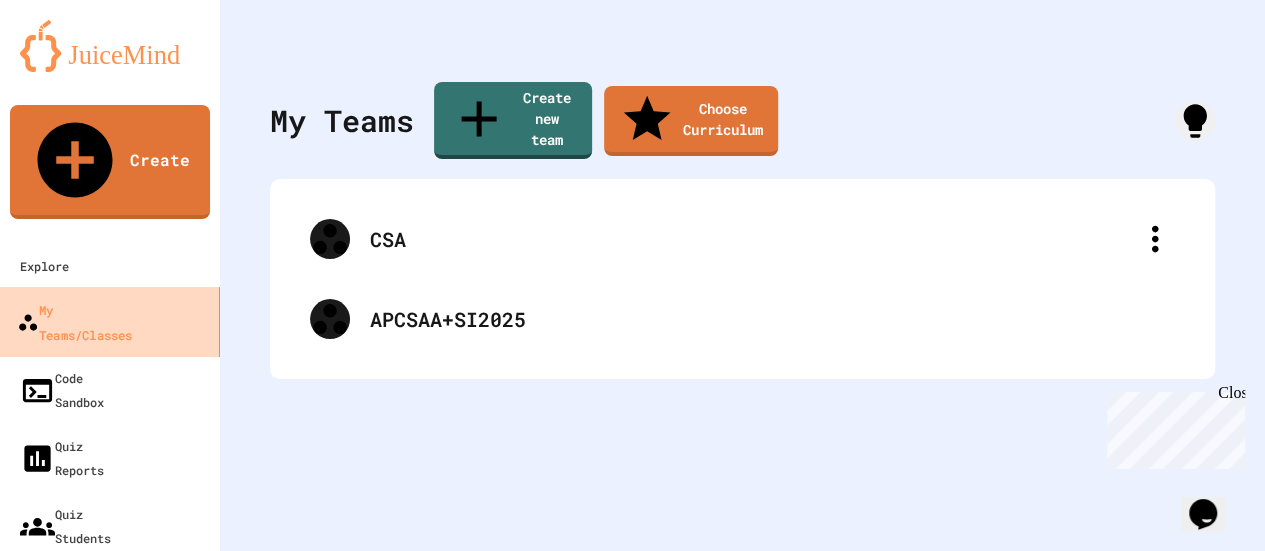 click on "My Teams/Classes" at bounding box center (74, 321) 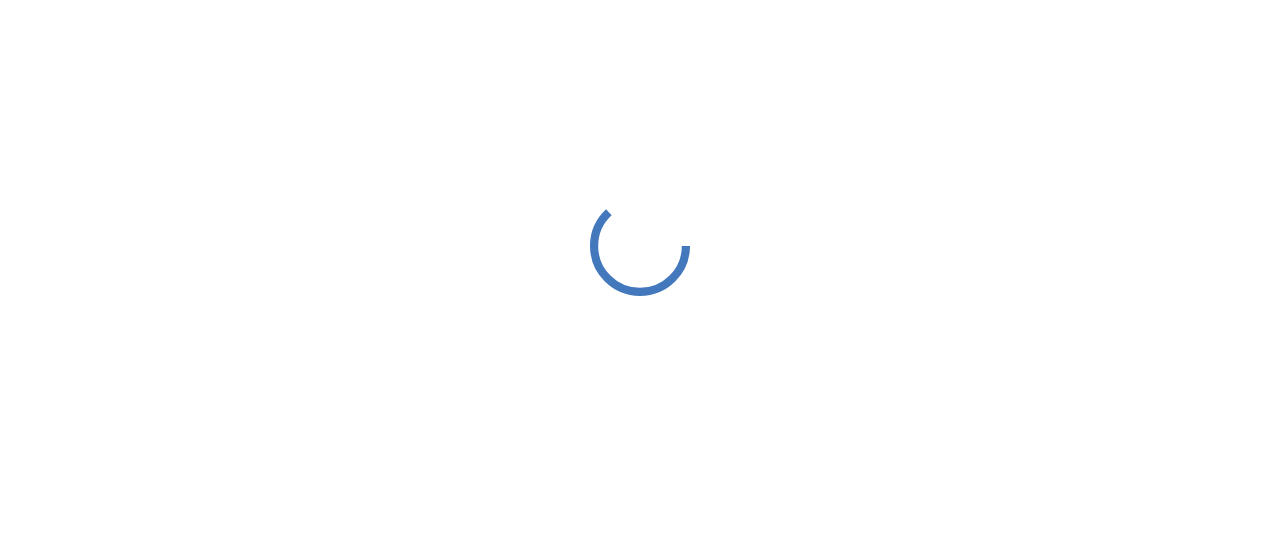 scroll, scrollTop: 0, scrollLeft: 0, axis: both 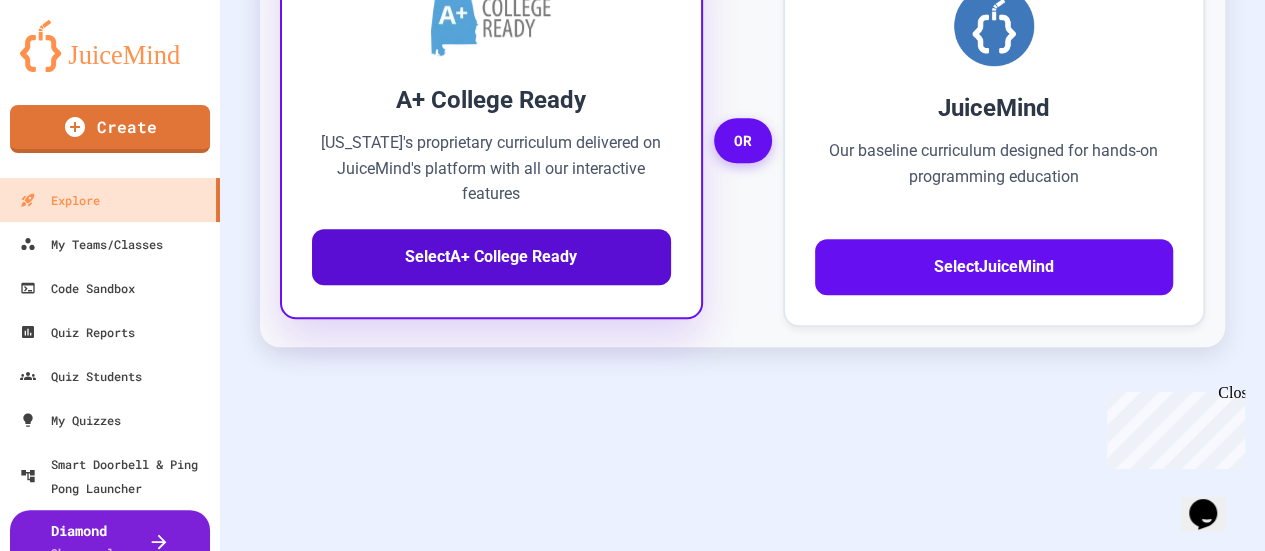click on "Select  A+ College Ready" at bounding box center [491, 257] 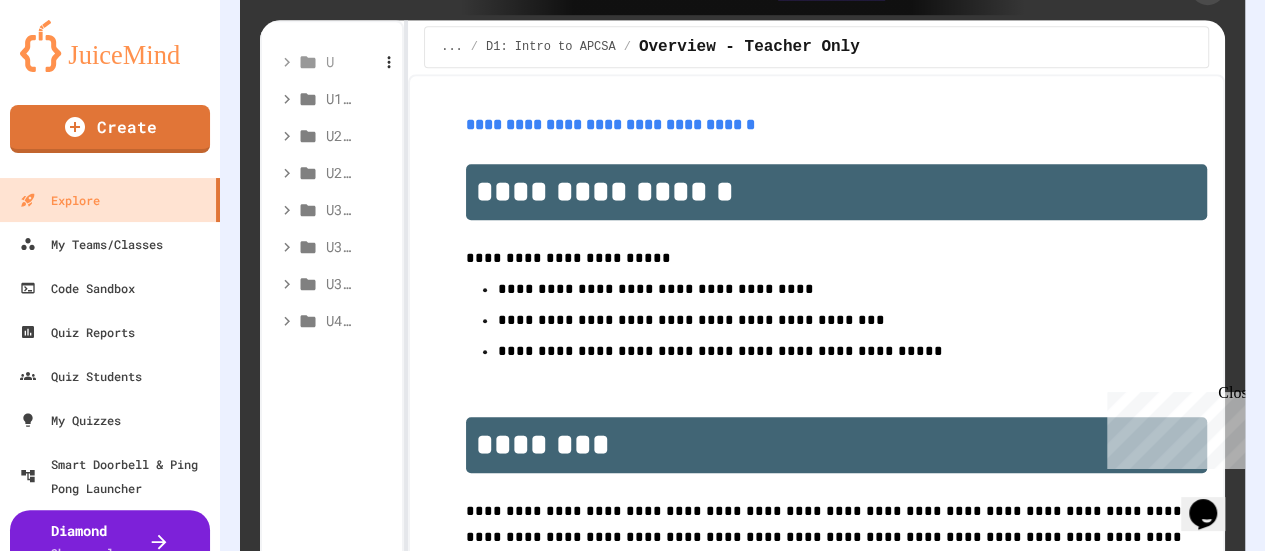 click 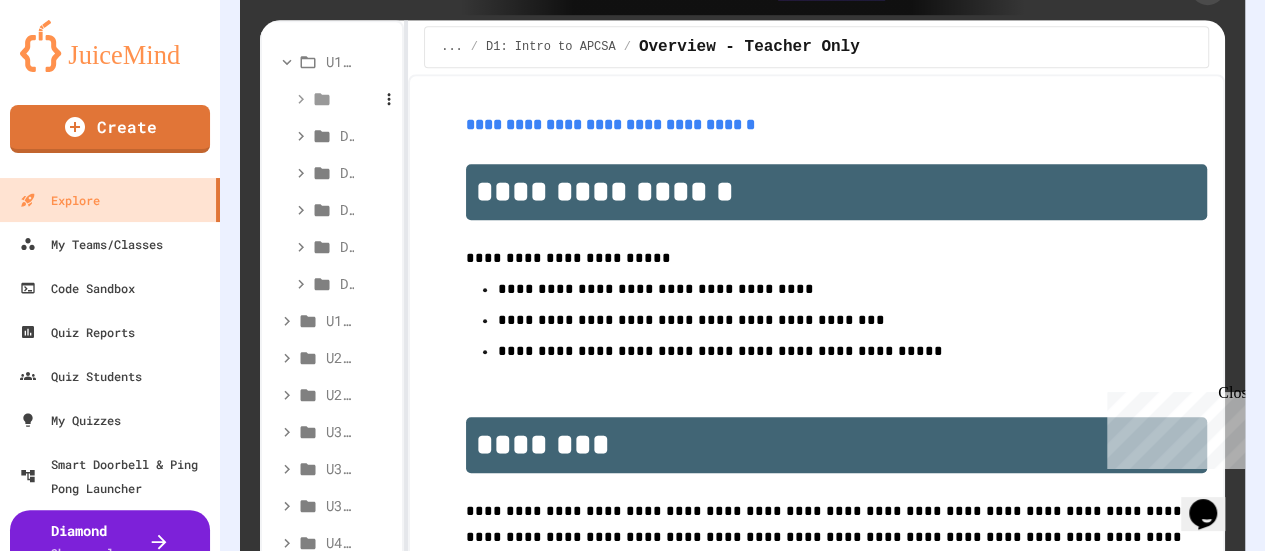 click 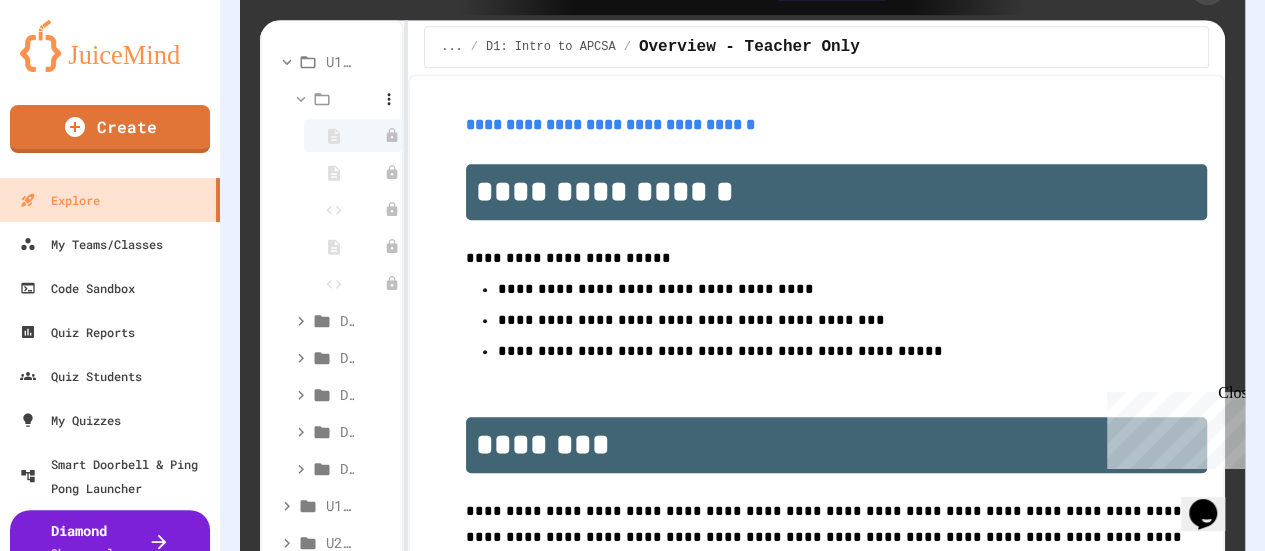 click 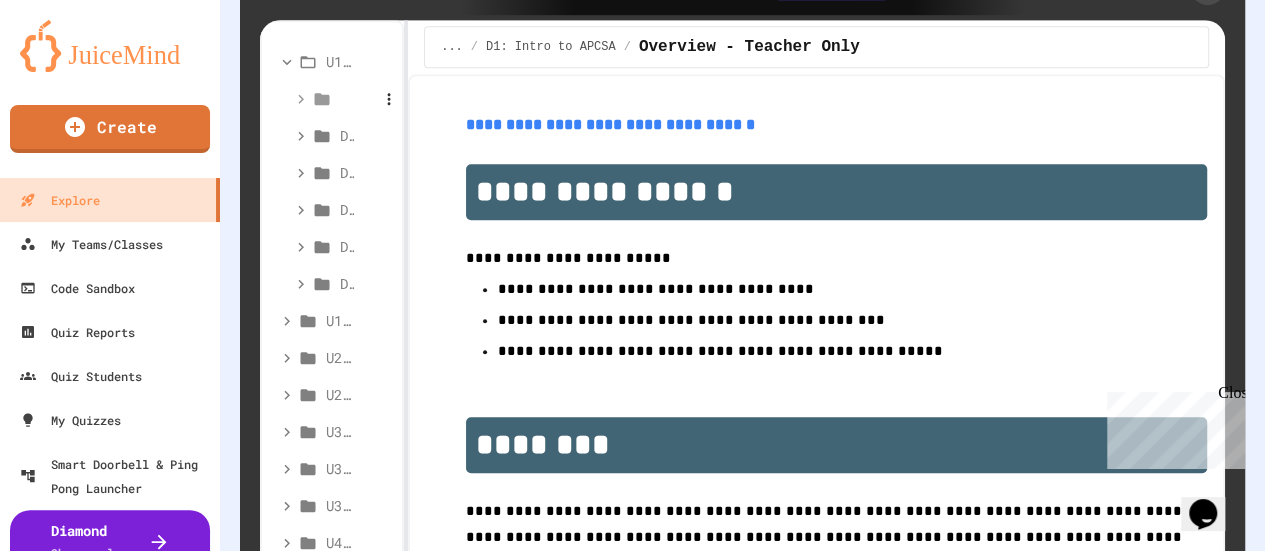 click 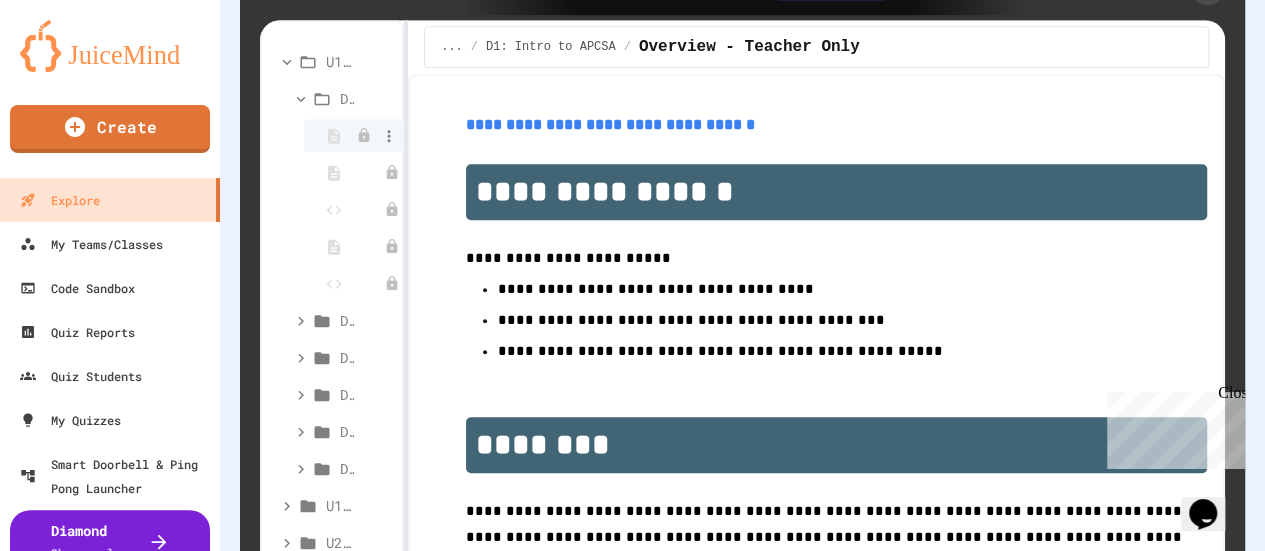 click 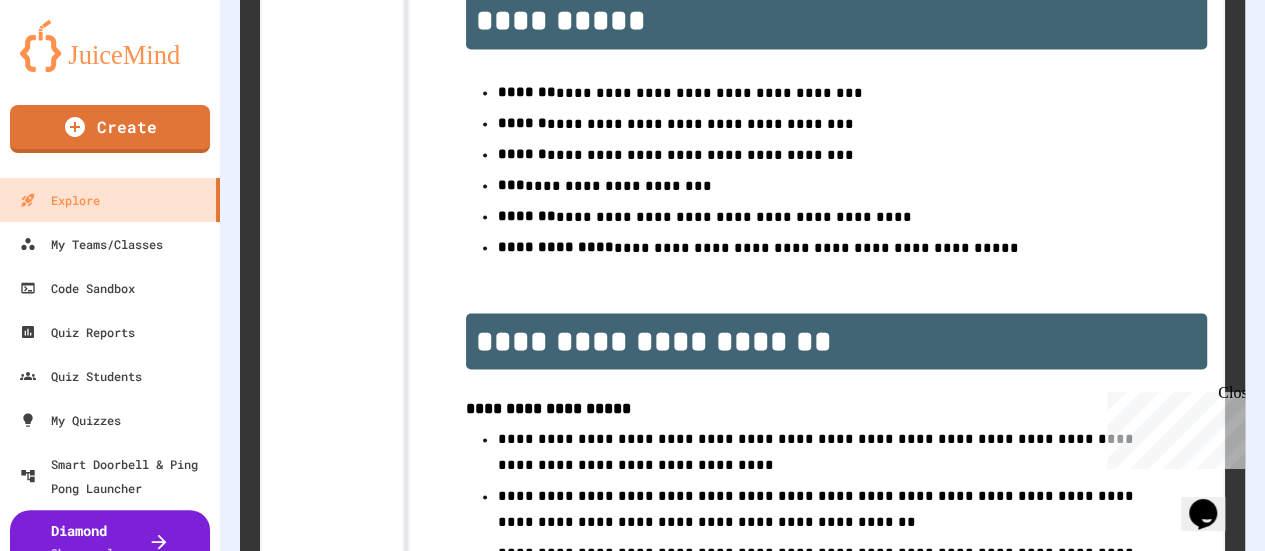 scroll, scrollTop: 1233, scrollLeft: 0, axis: vertical 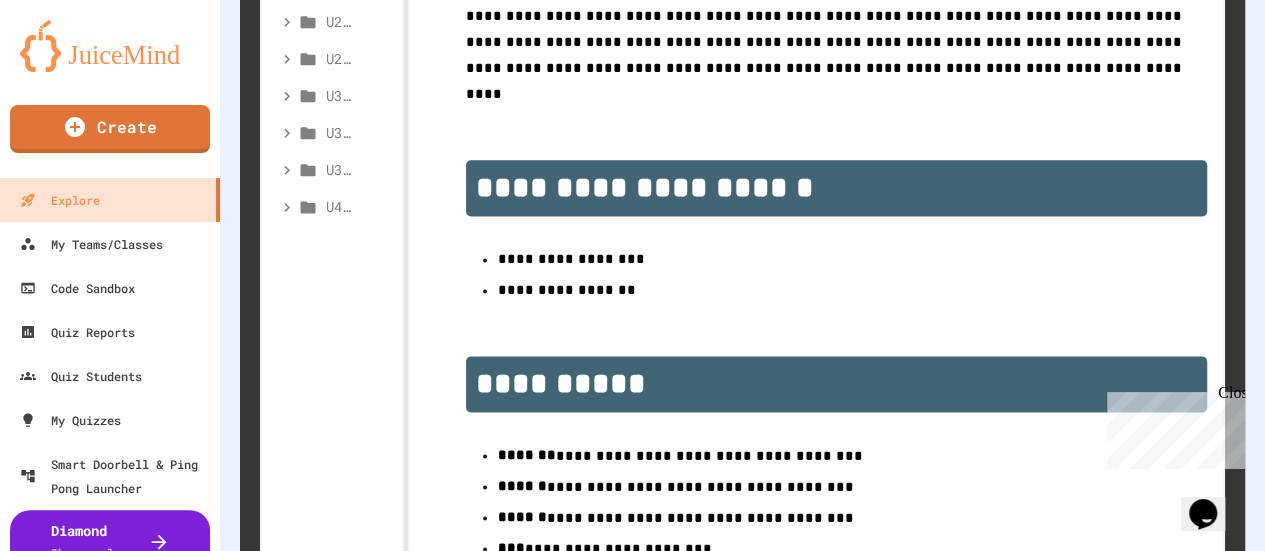 click on "Close" at bounding box center [1230, 396] 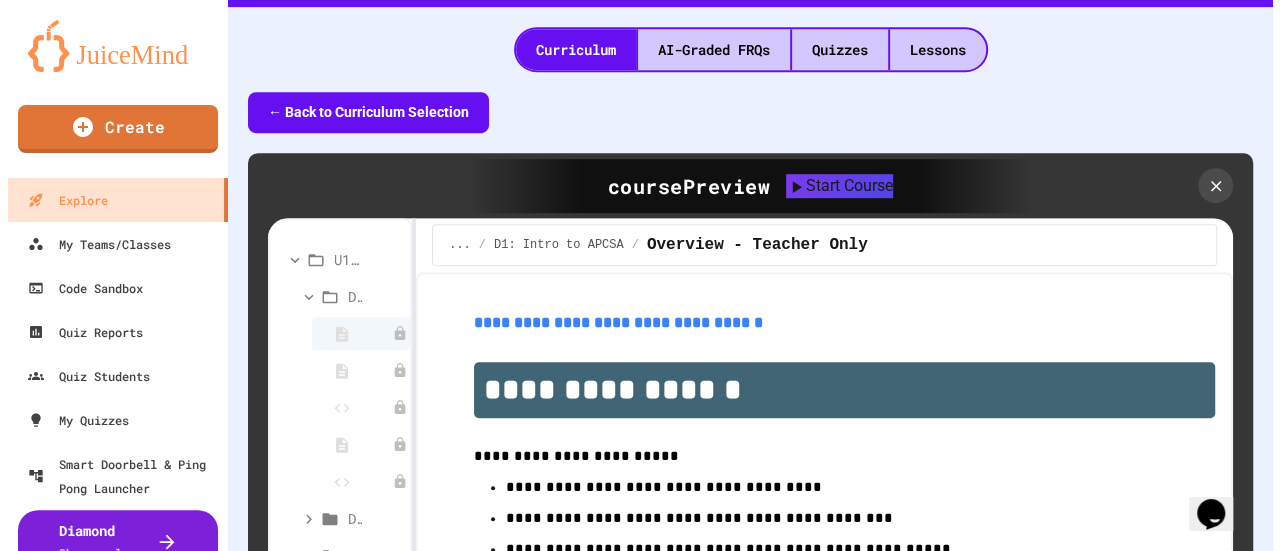scroll, scrollTop: 518, scrollLeft: 0, axis: vertical 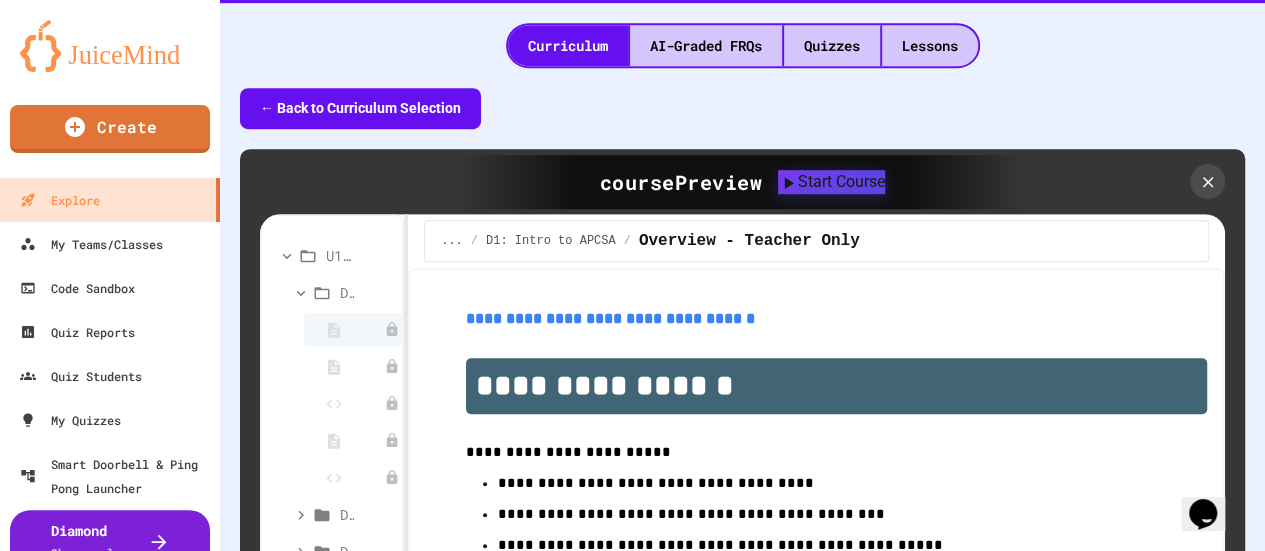 click on "← Back to Curriculum Selection" at bounding box center (360, 108) 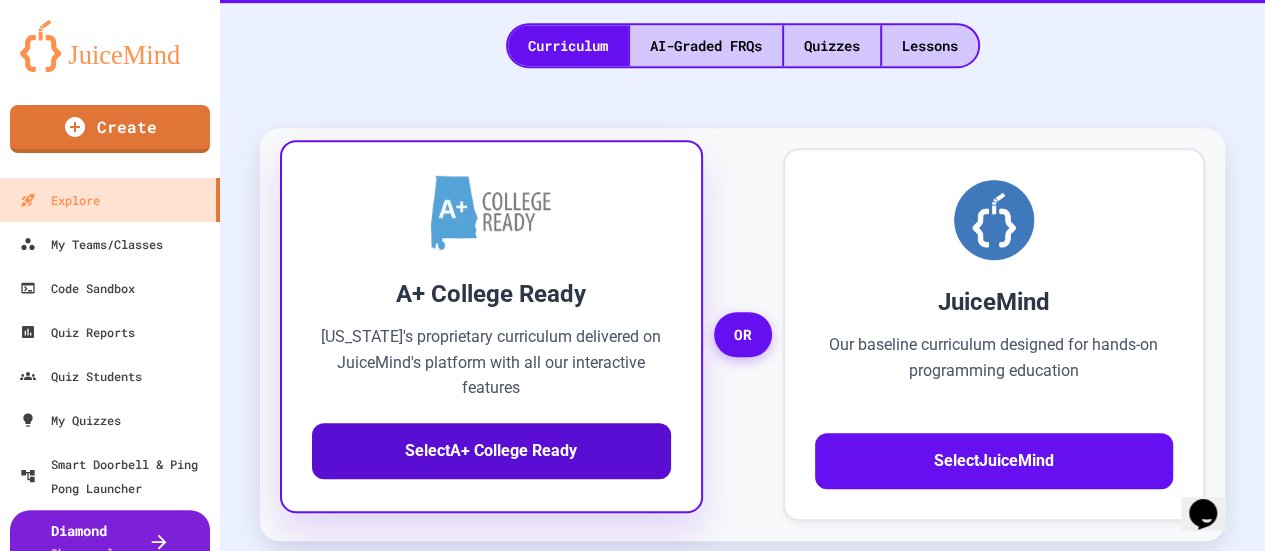 click on "Select  A+ College Ready" at bounding box center [491, 451] 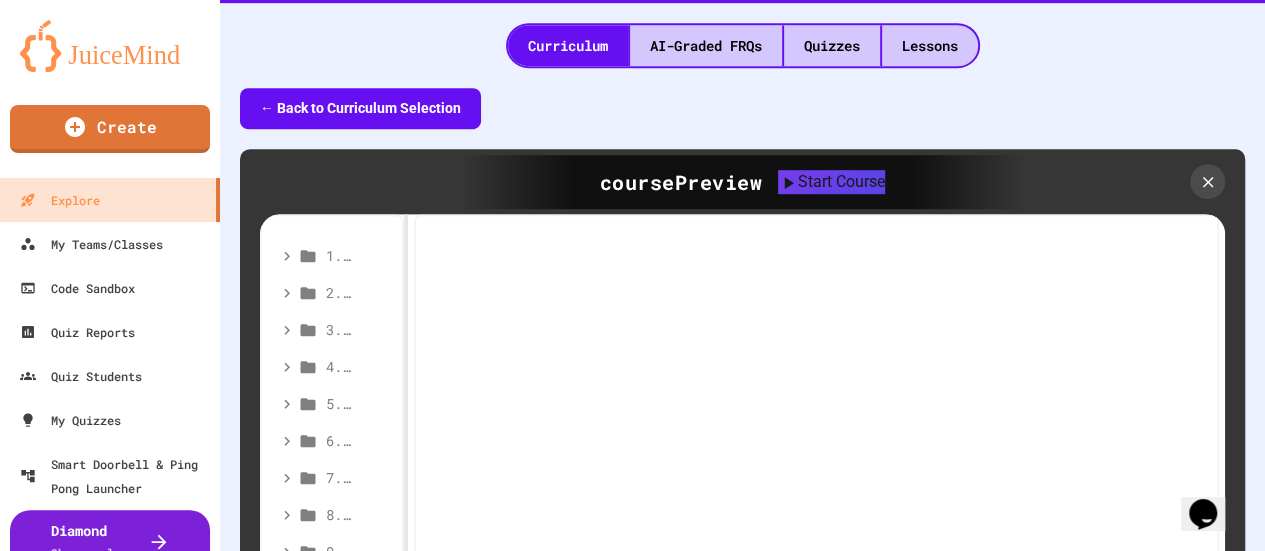 click at bounding box center [816, 618] 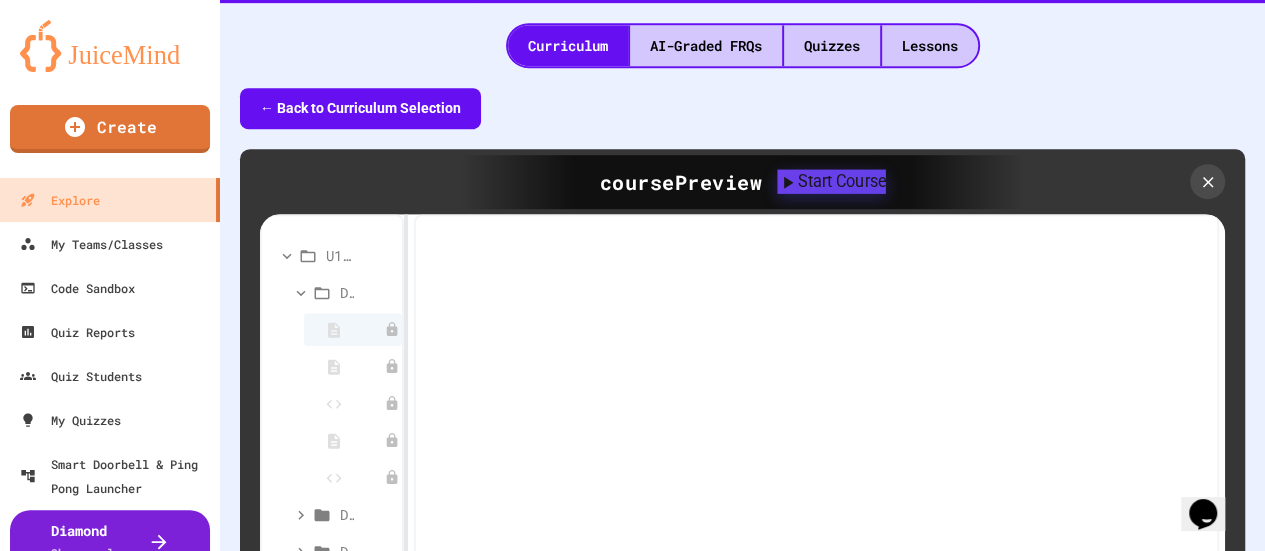 click on "Start Course" at bounding box center (832, 181) 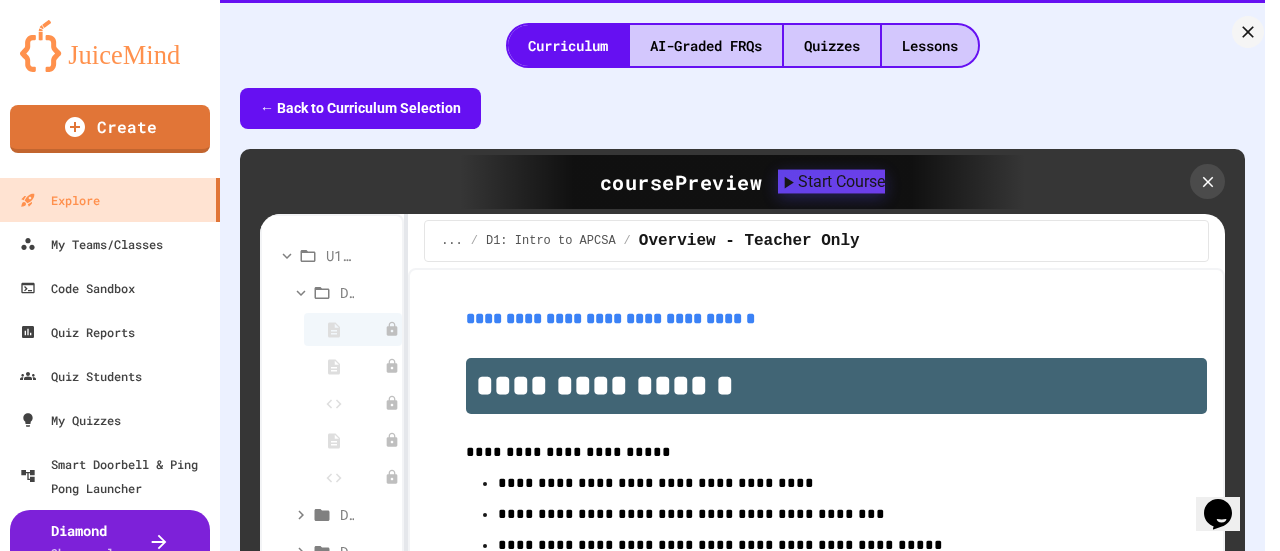 drag, startPoint x: 667, startPoint y: 307, endPoint x: 322, endPoint y: 334, distance: 346.0549 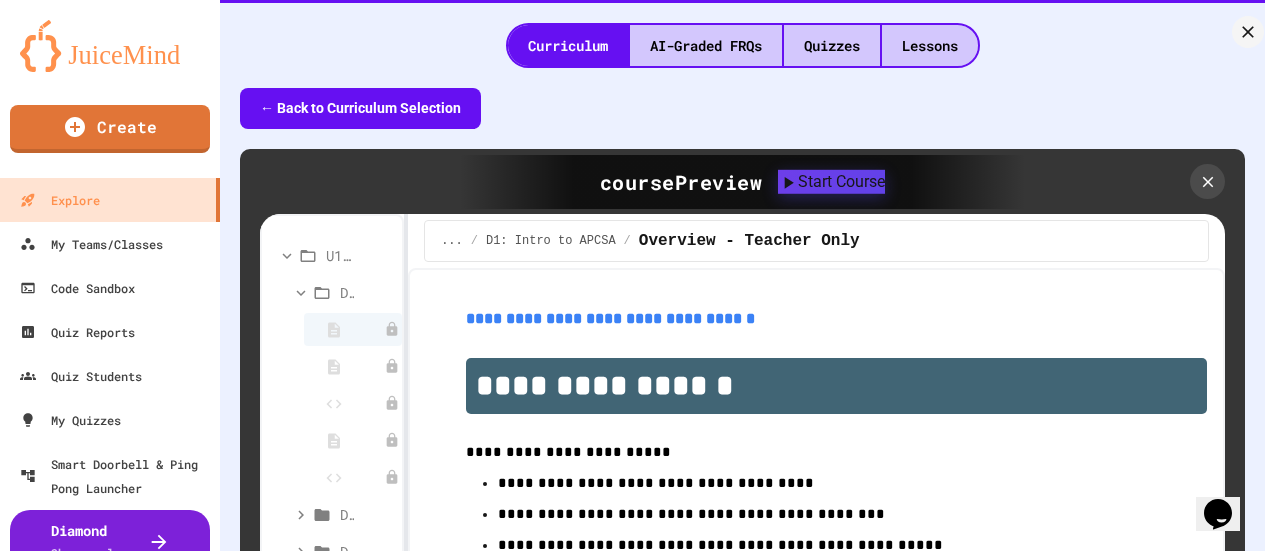 type on "**********" 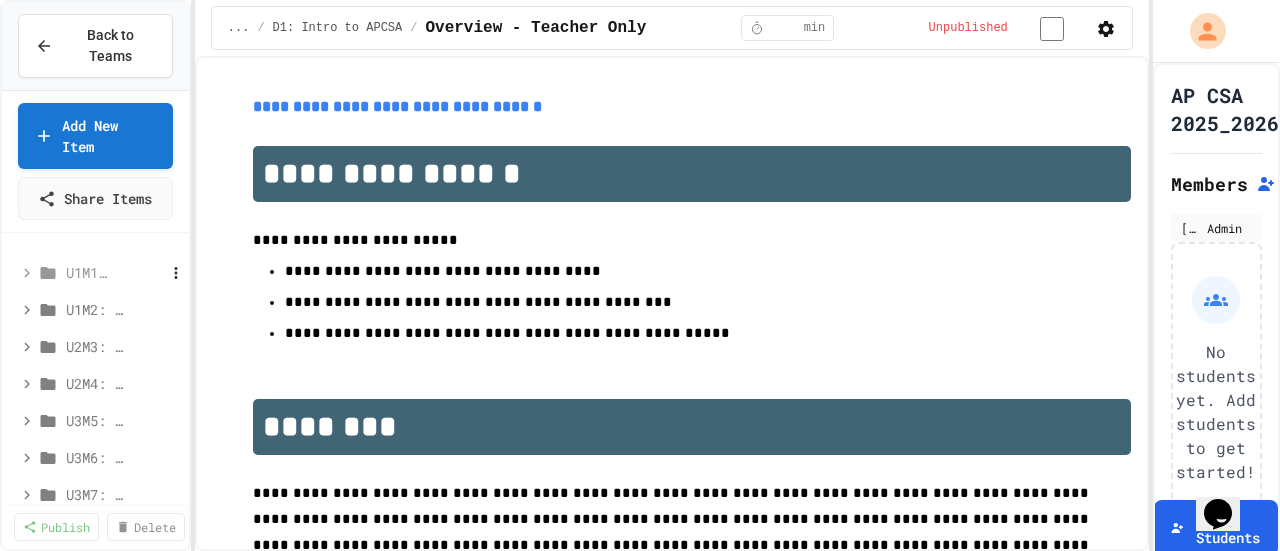 click 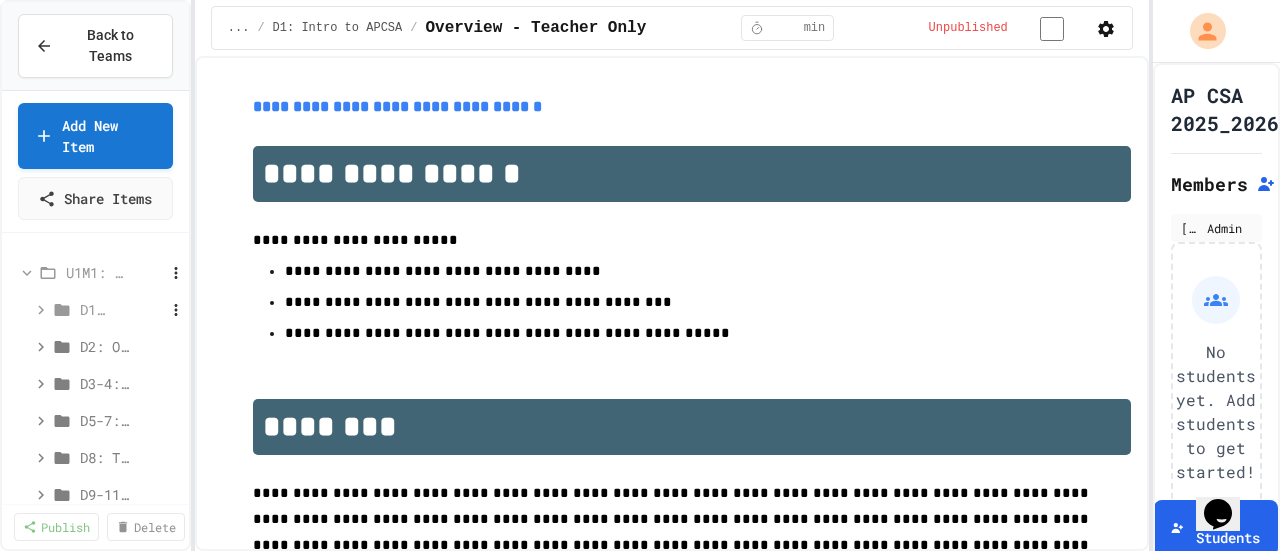 click 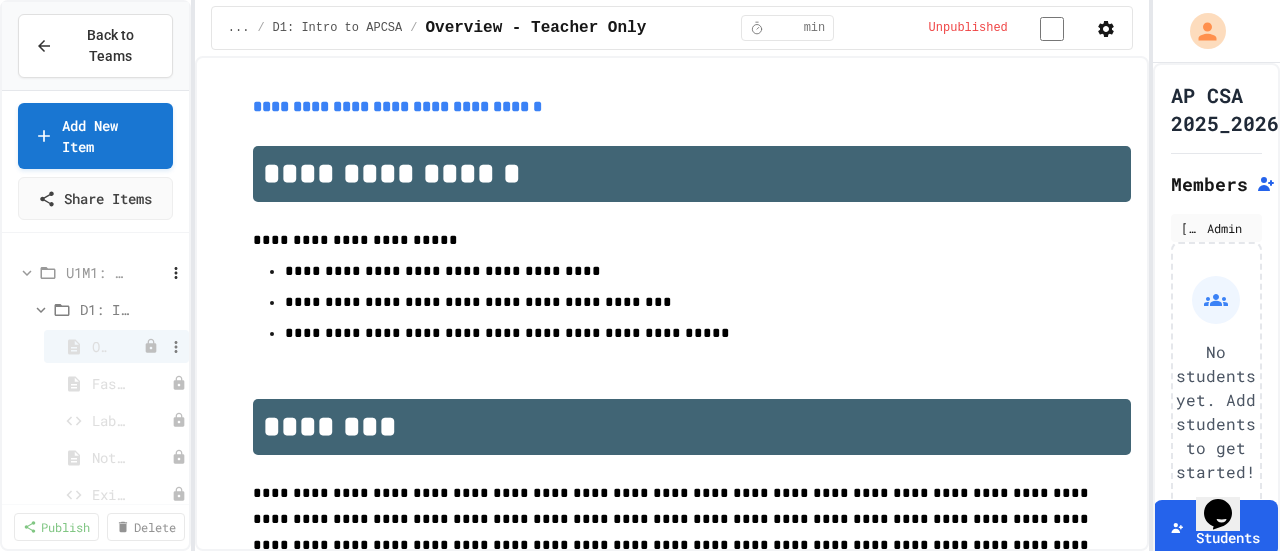 click 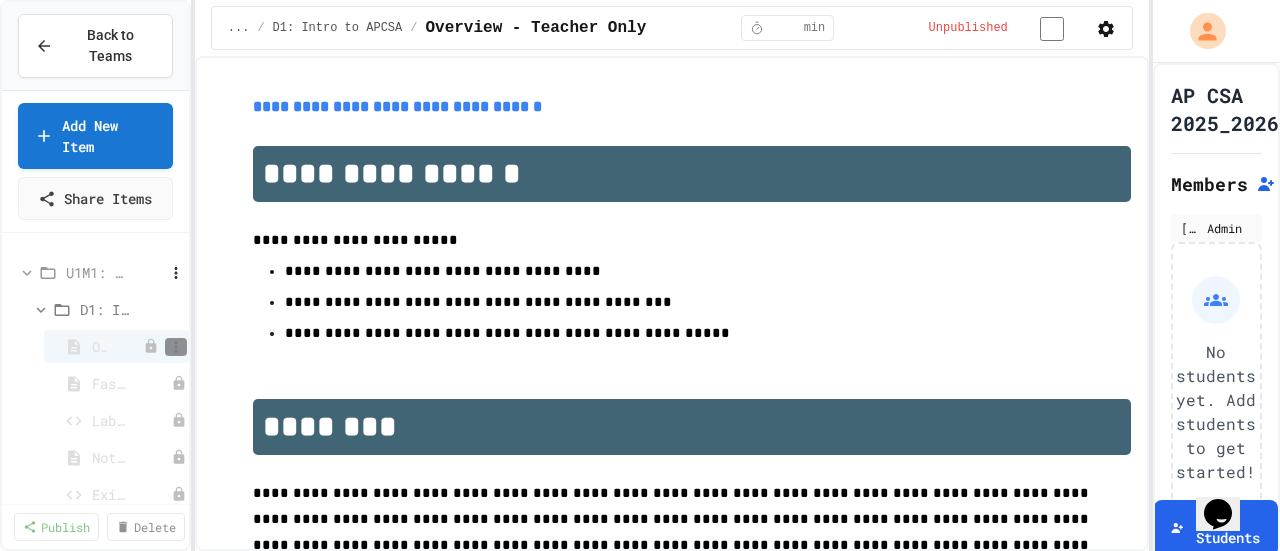 click 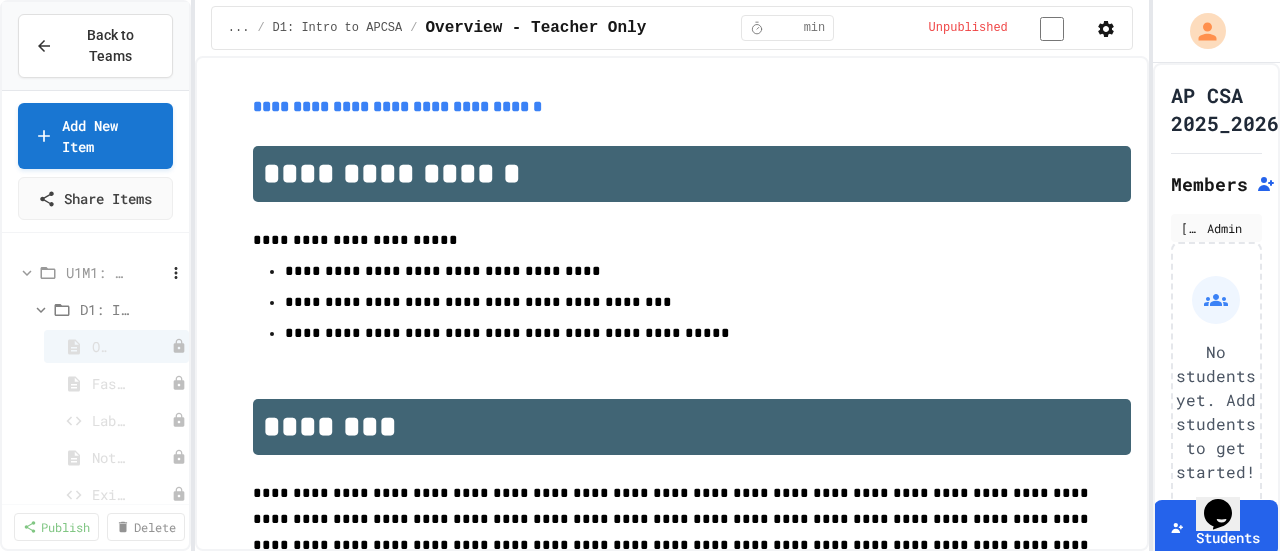 click at bounding box center [640, 553] 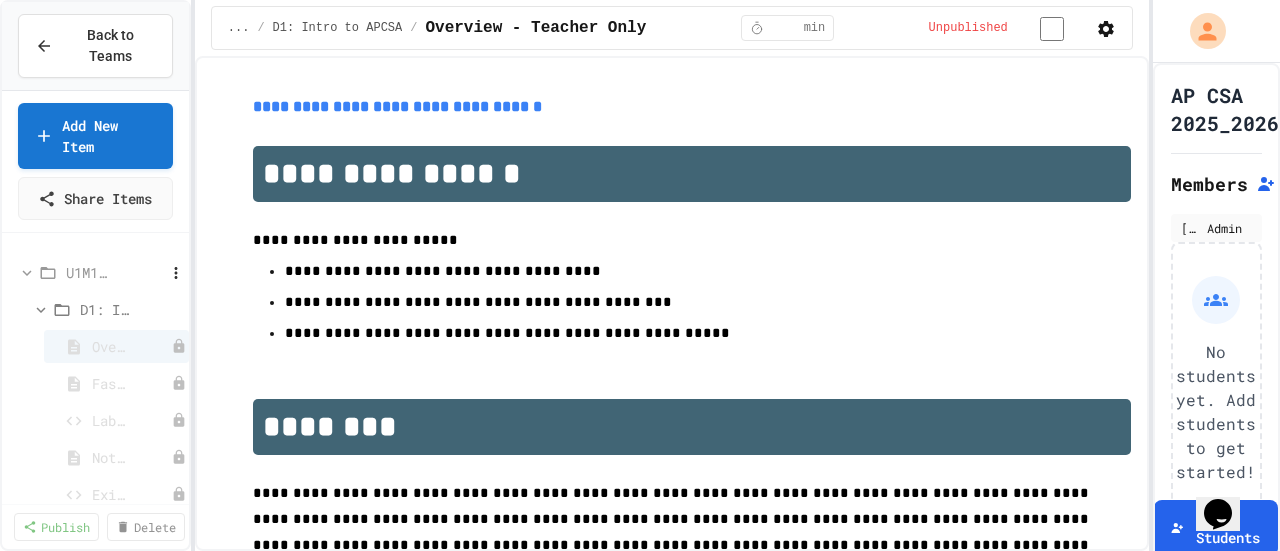 click on "U1M1: Primitives, Variables, Basic I/O" at bounding box center [87, 272] 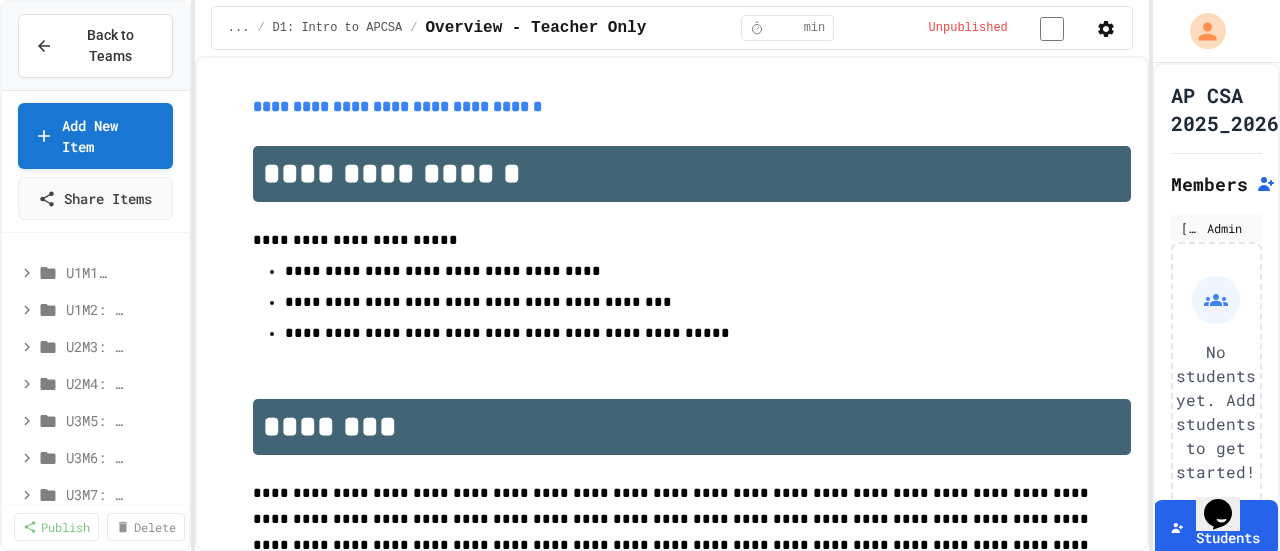 drag, startPoint x: 70, startPoint y: 253, endPoint x: 30, endPoint y: 258, distance: 40.311287 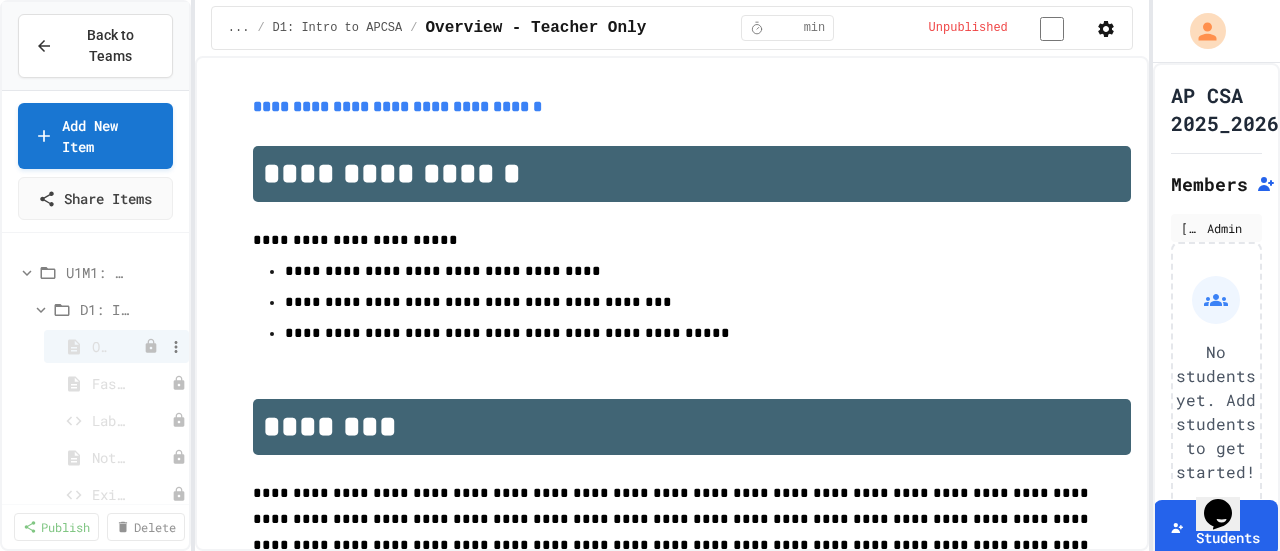 click 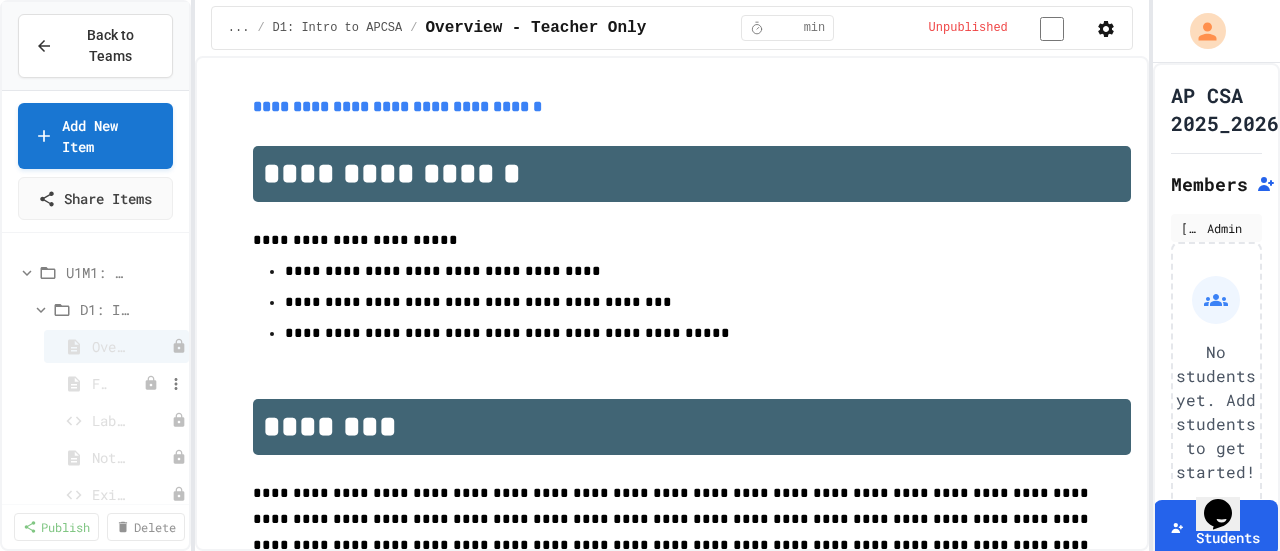 click 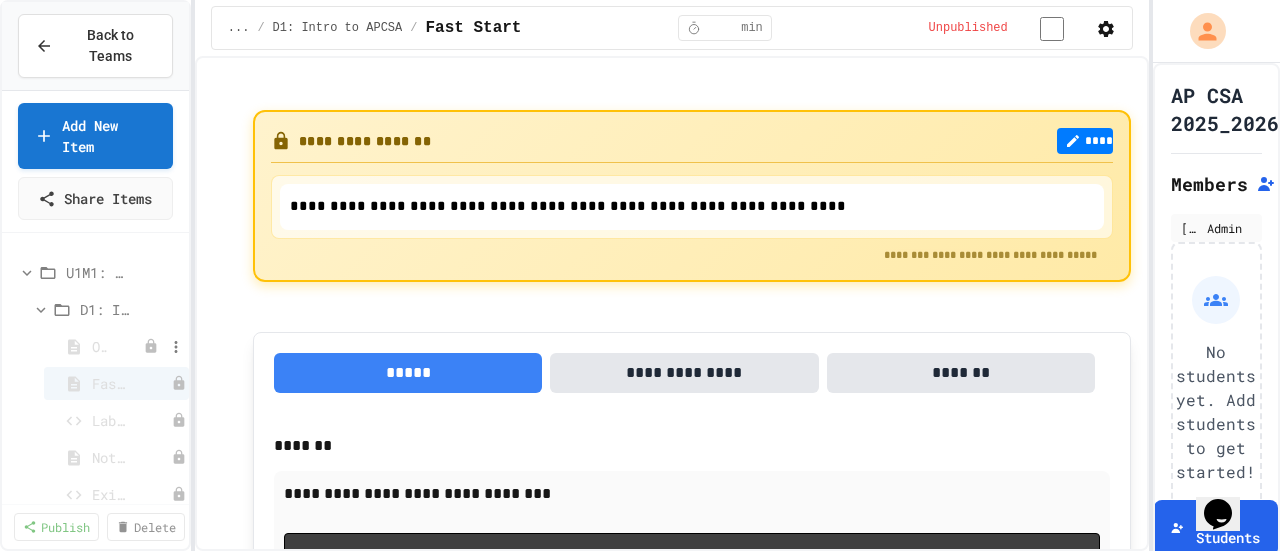 click 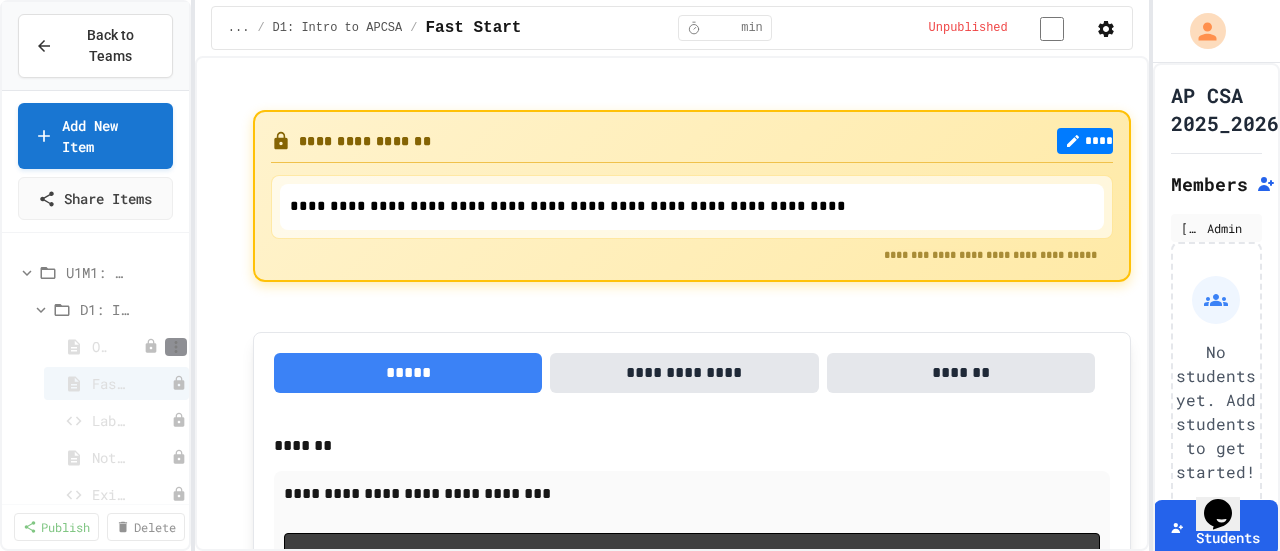 click 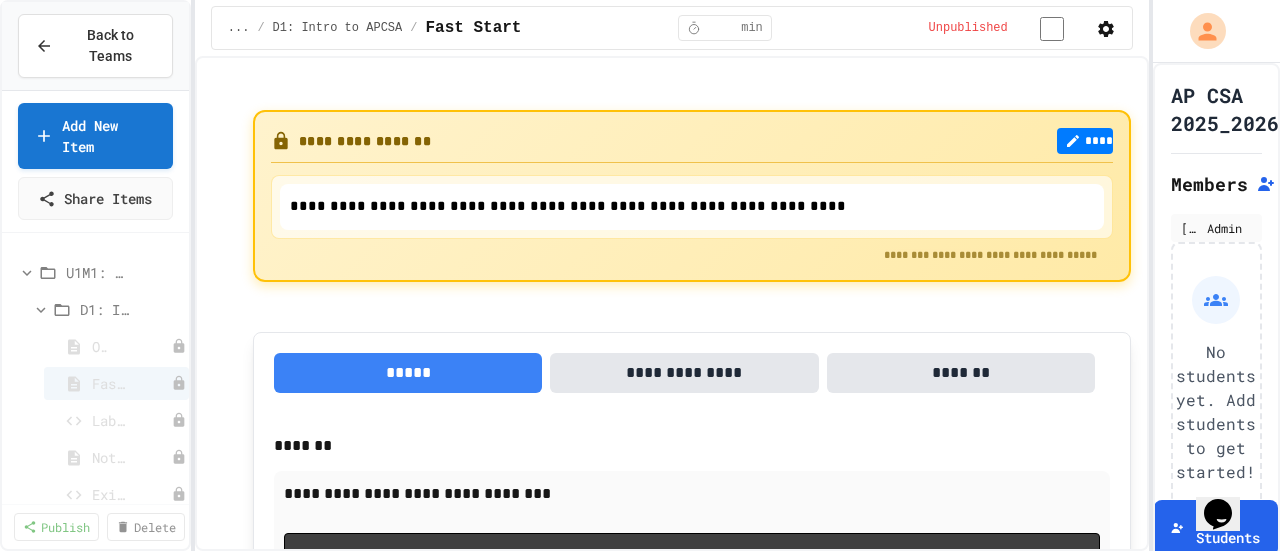 click at bounding box center (640, 553) 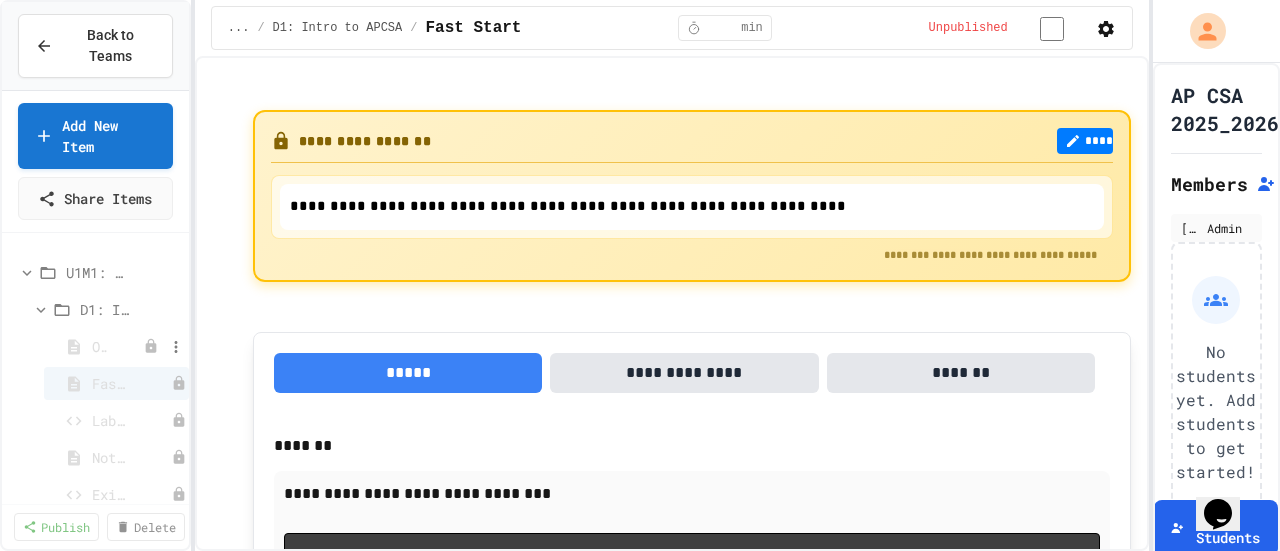 click on "Overview - Teacher Only" at bounding box center (76, 346) 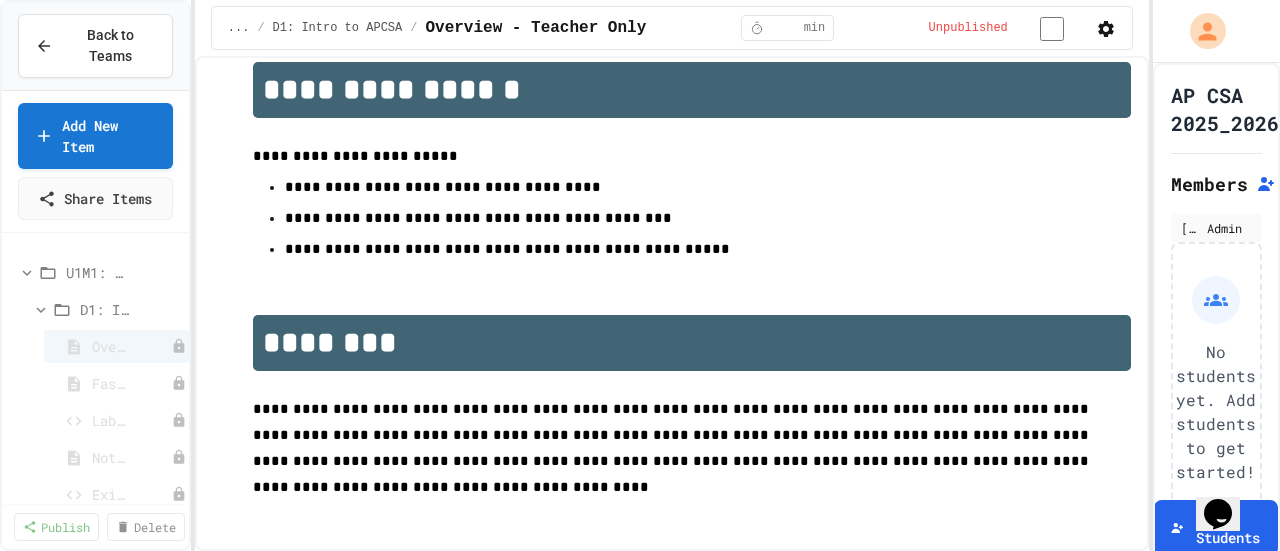 scroll, scrollTop: 0, scrollLeft: 0, axis: both 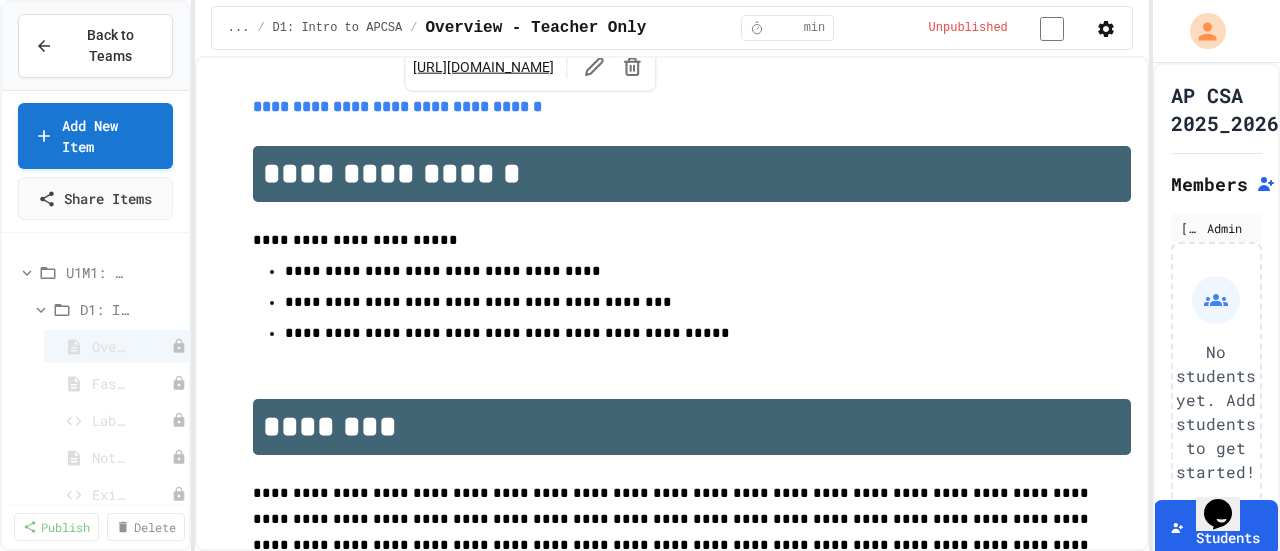 click on "**********" at bounding box center (397, 106) 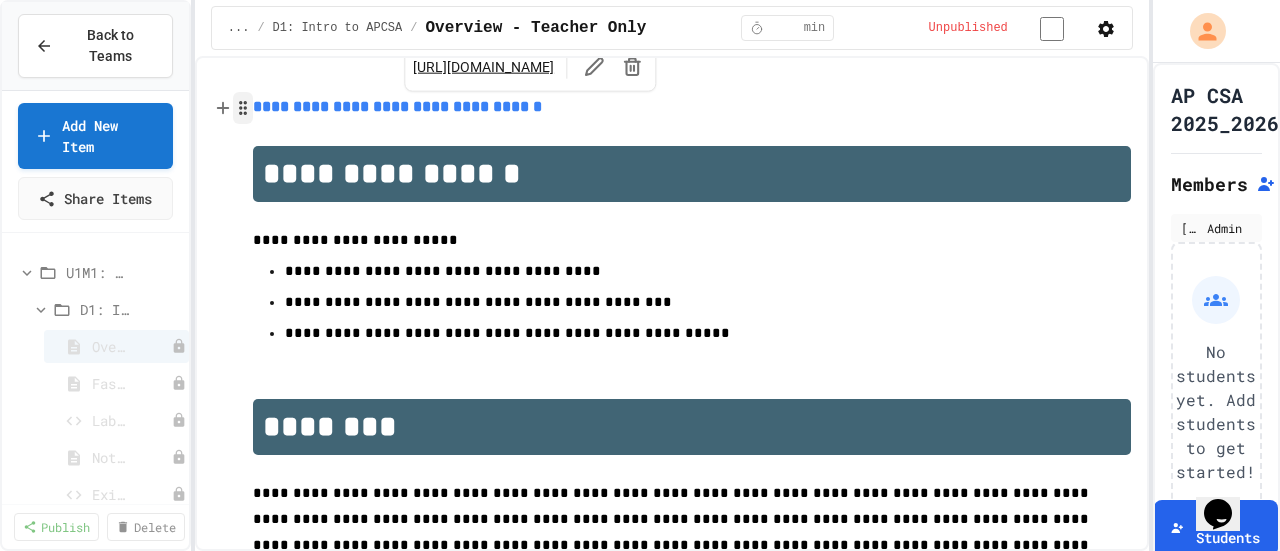 click 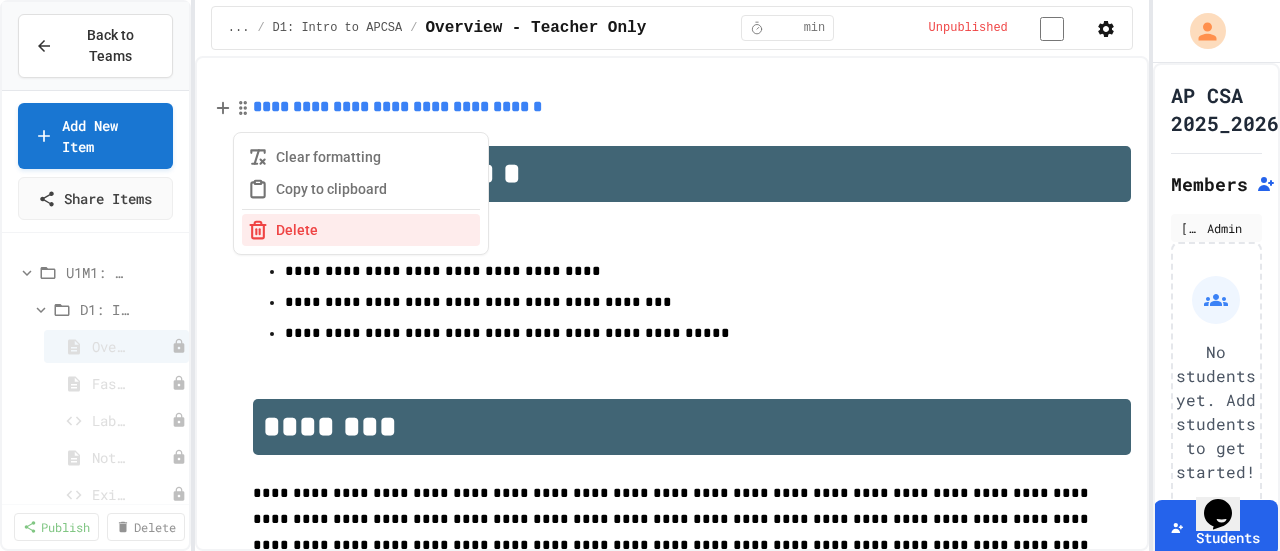 click on "**********" at bounding box center (397, 106) 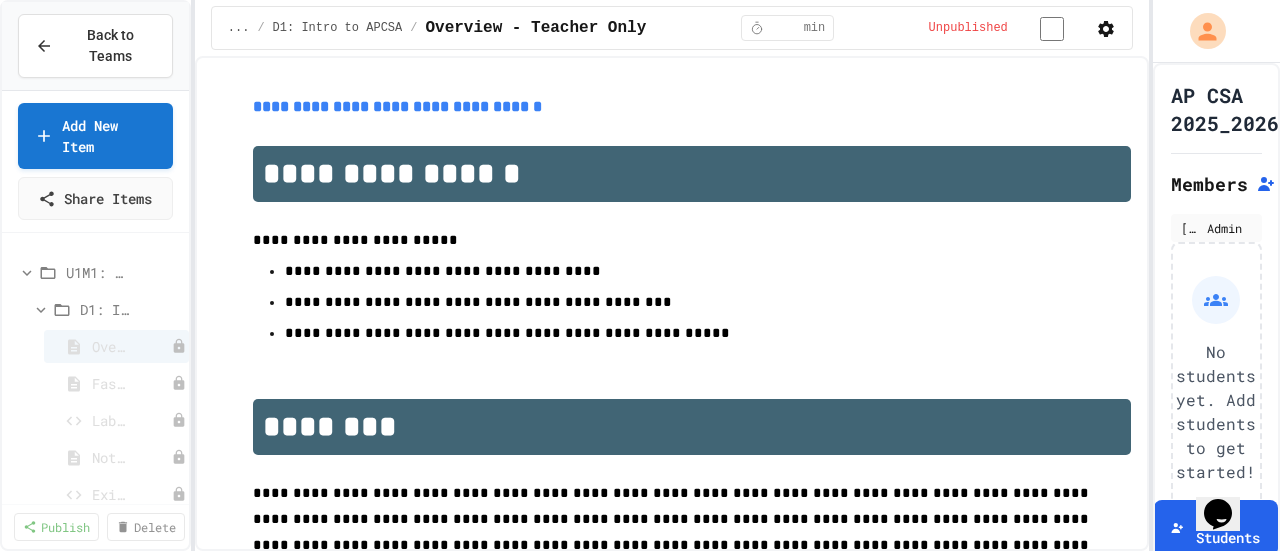 click on "**********" at bounding box center (672, 966) 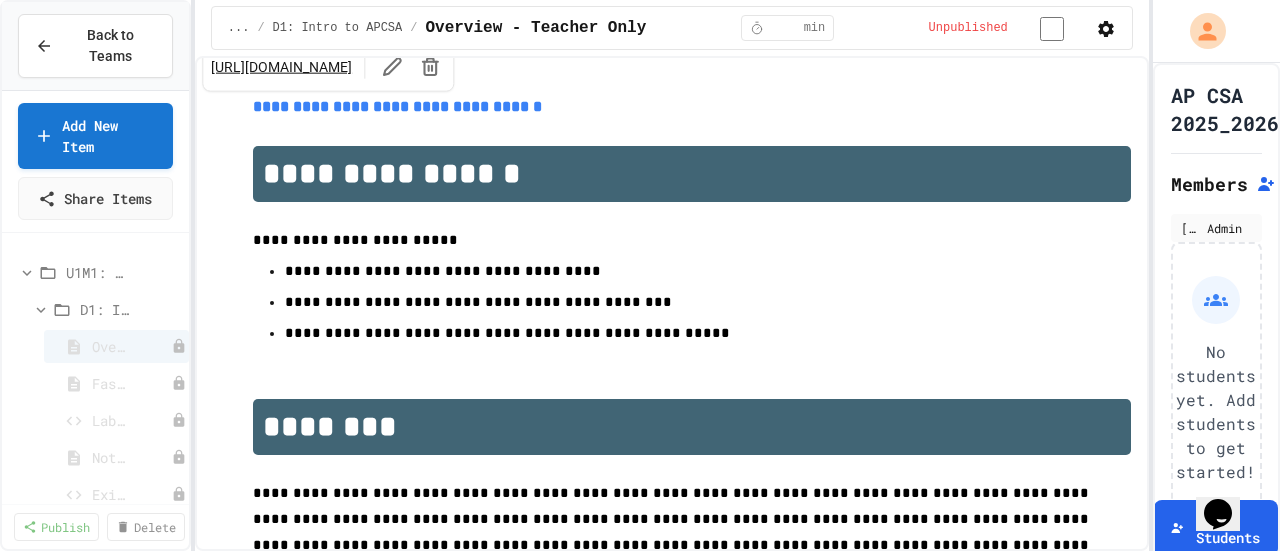 click on "**********" at bounding box center (397, 106) 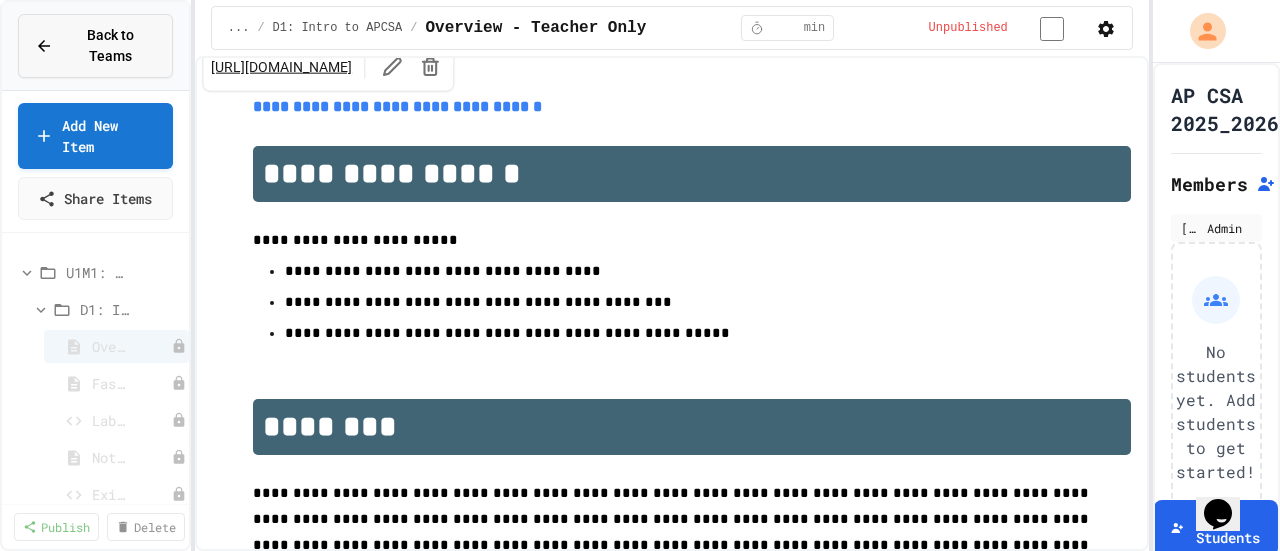 click 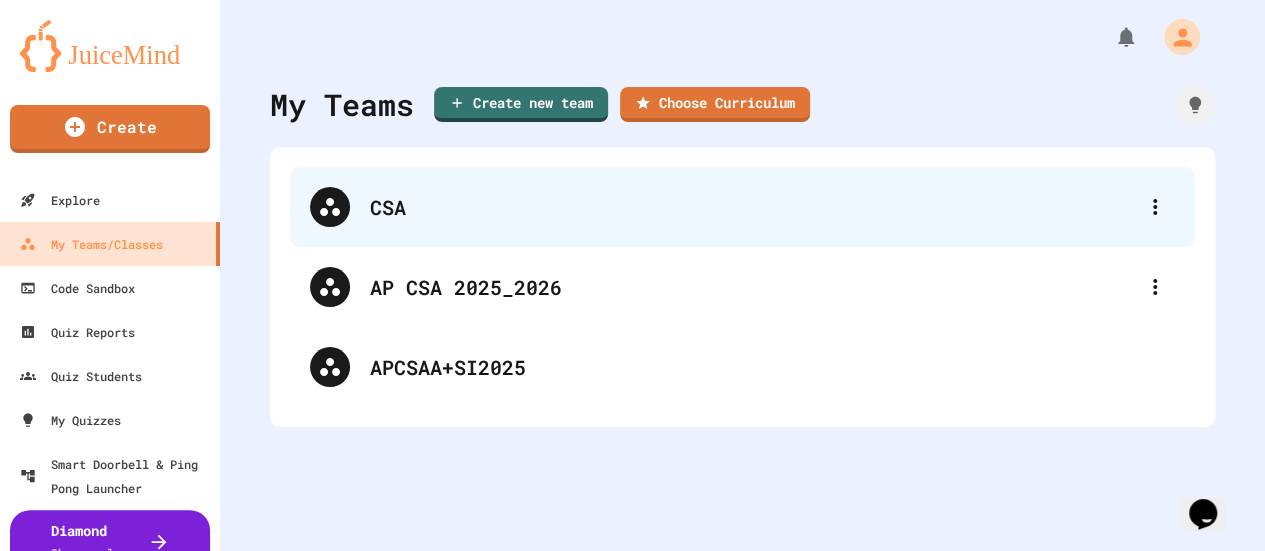 click on "CSA" at bounding box center [742, 207] 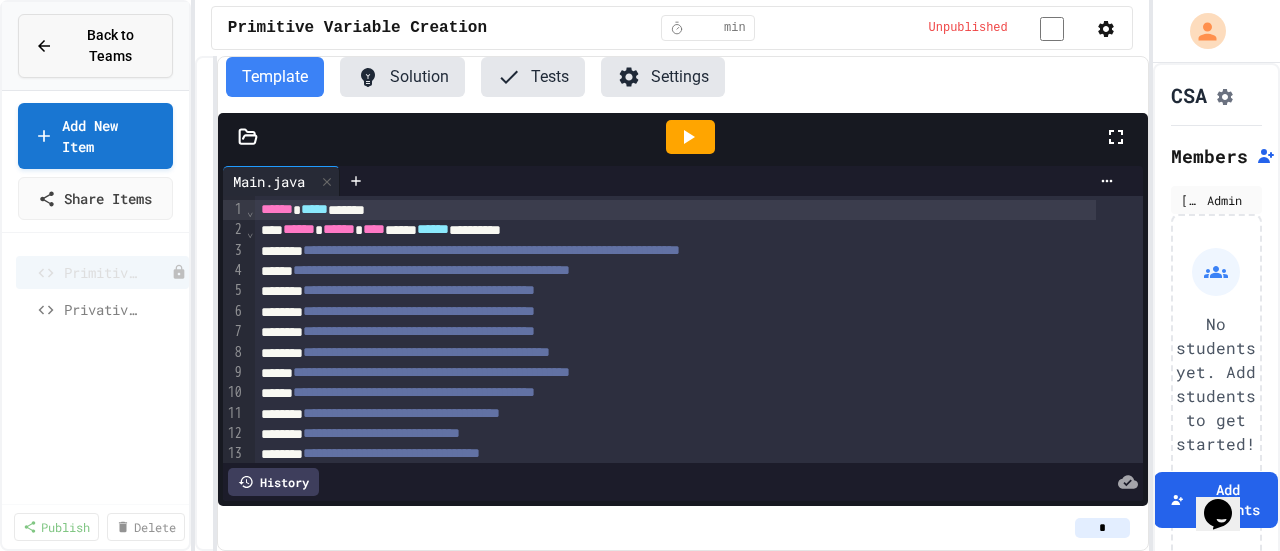 click on "Back to Teams" at bounding box center (110, 46) 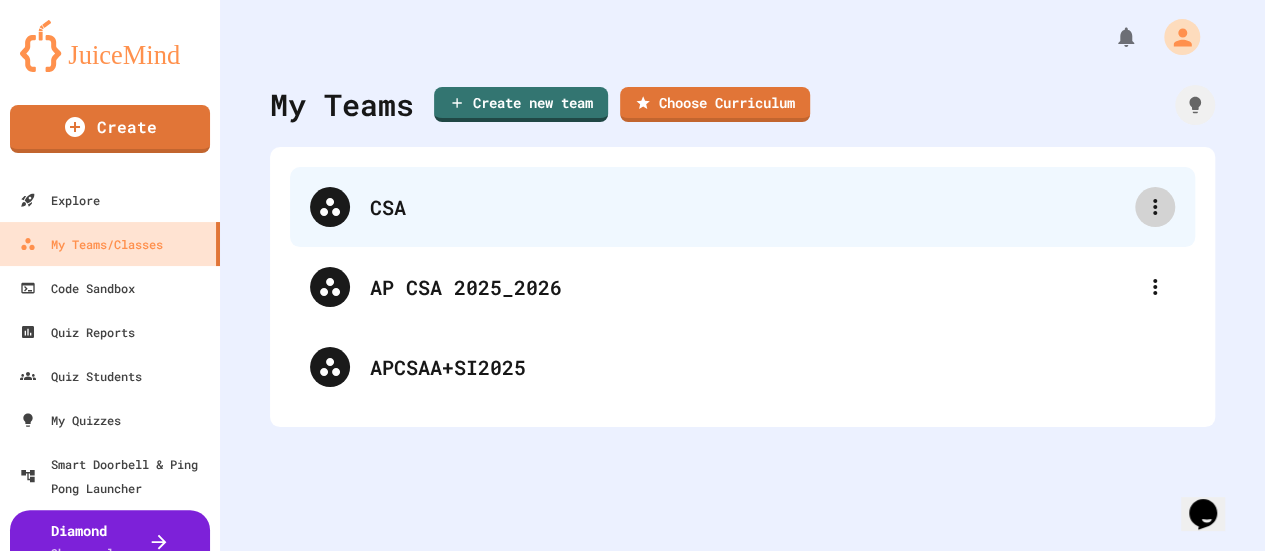 click 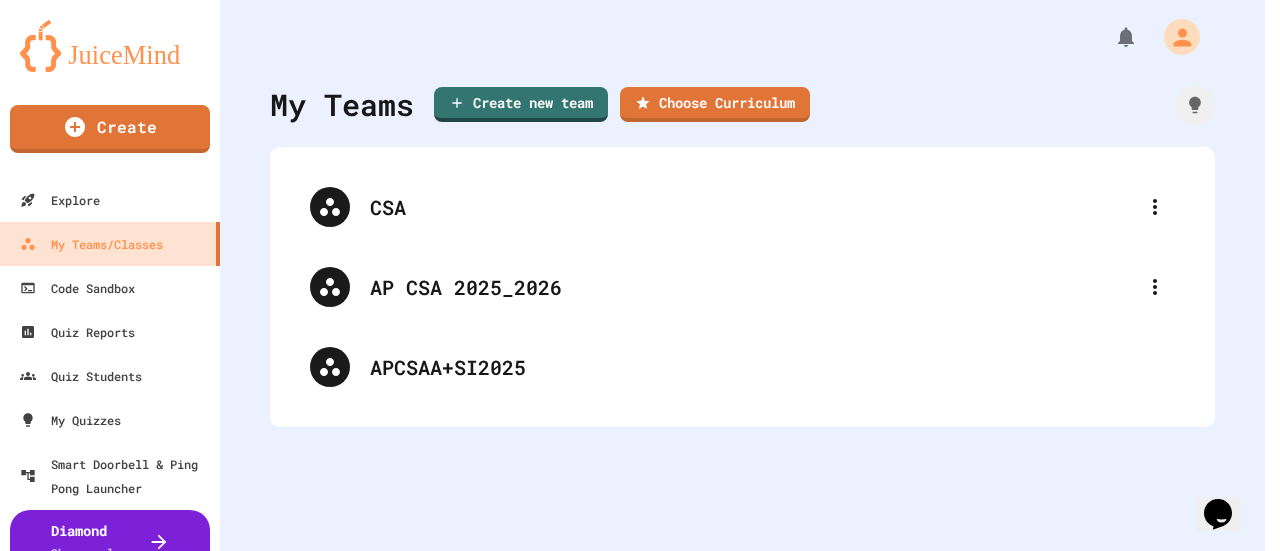 click on "Delete Team" at bounding box center (642, 651) 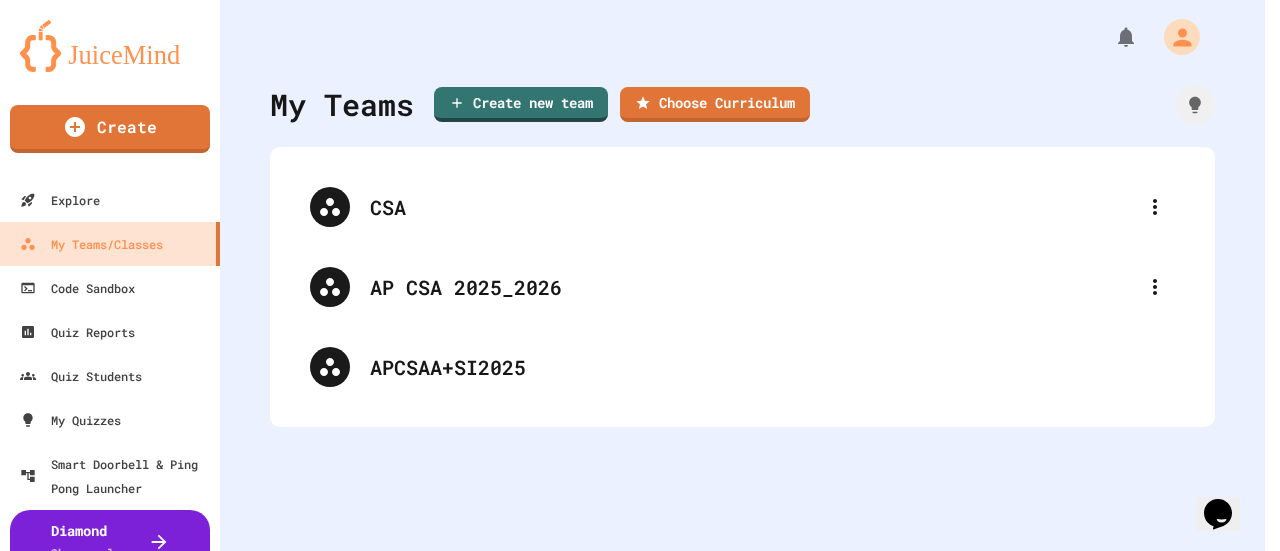 click on "Delete" at bounding box center (757, 1003) 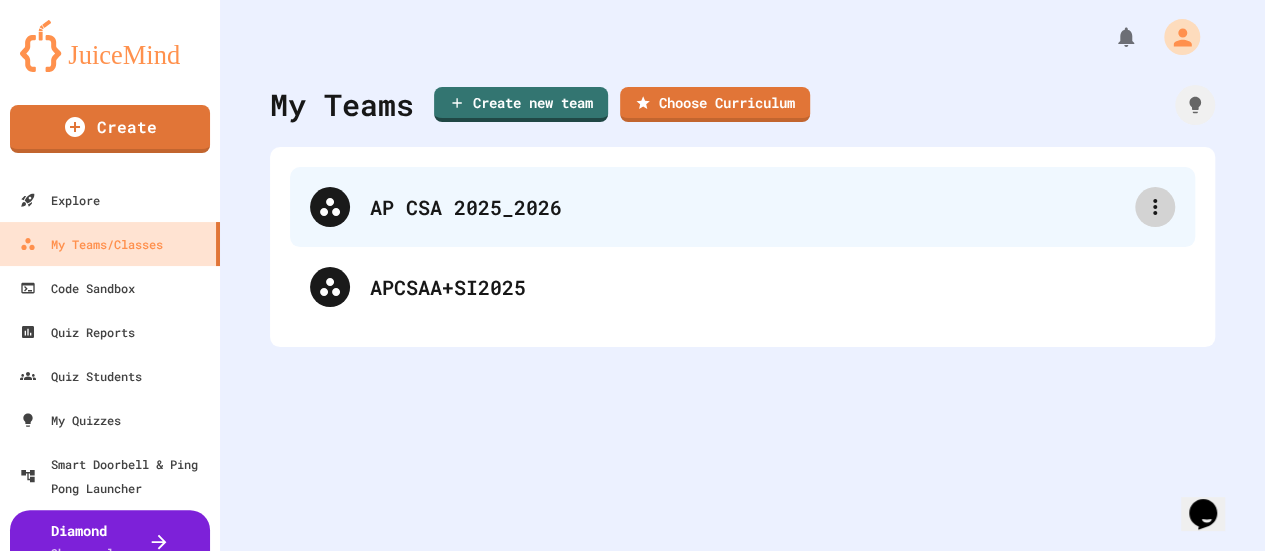 click 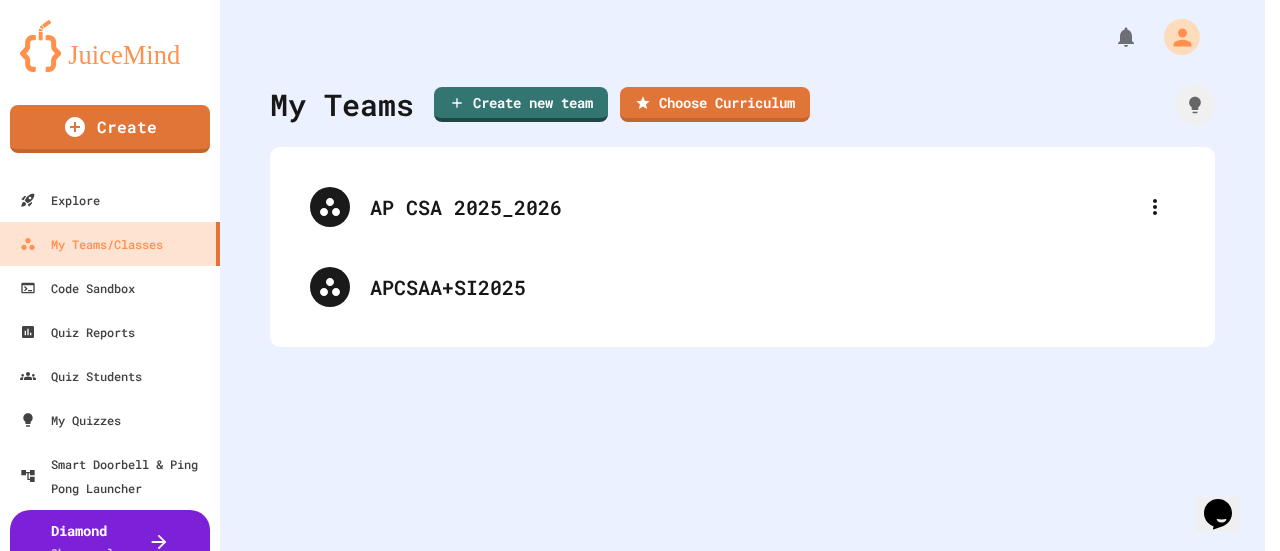 click at bounding box center (632, 553) 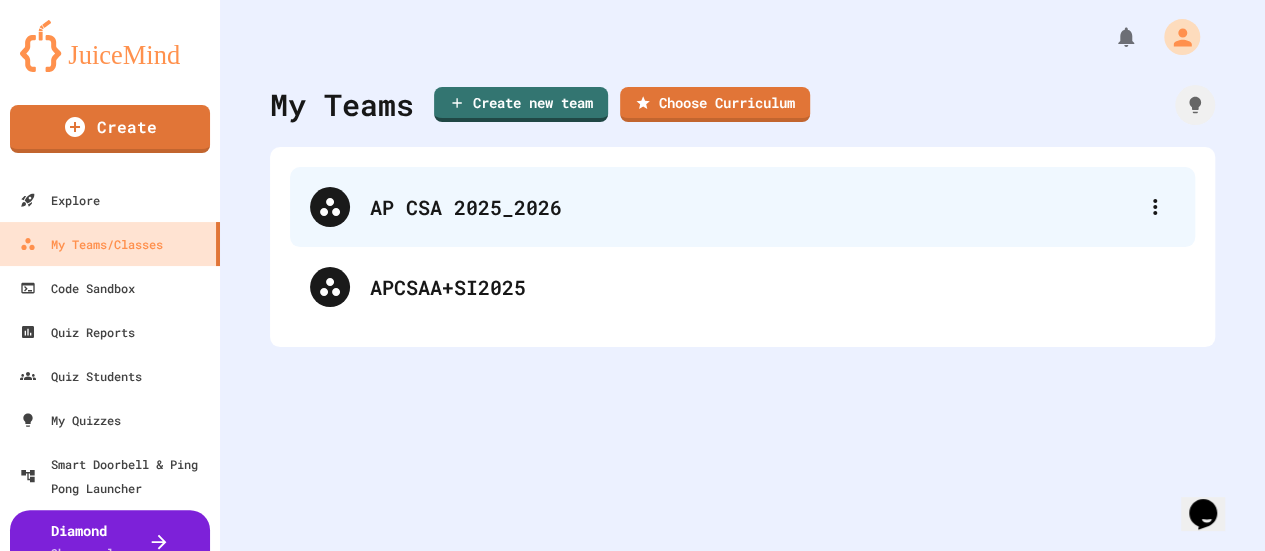 click 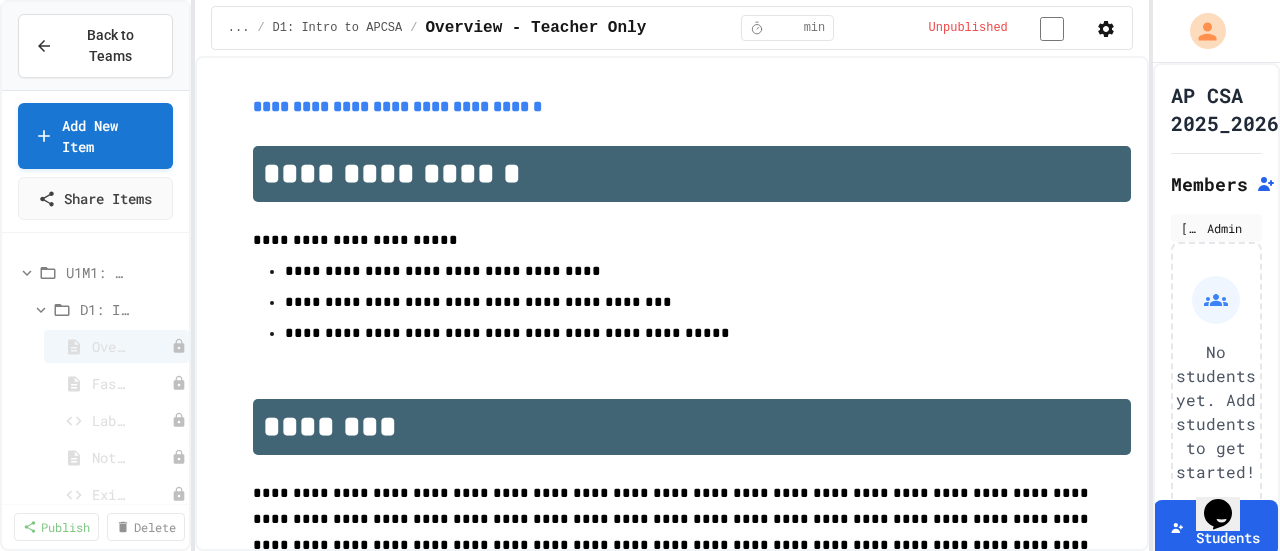 click on "**********" at bounding box center (692, 174) 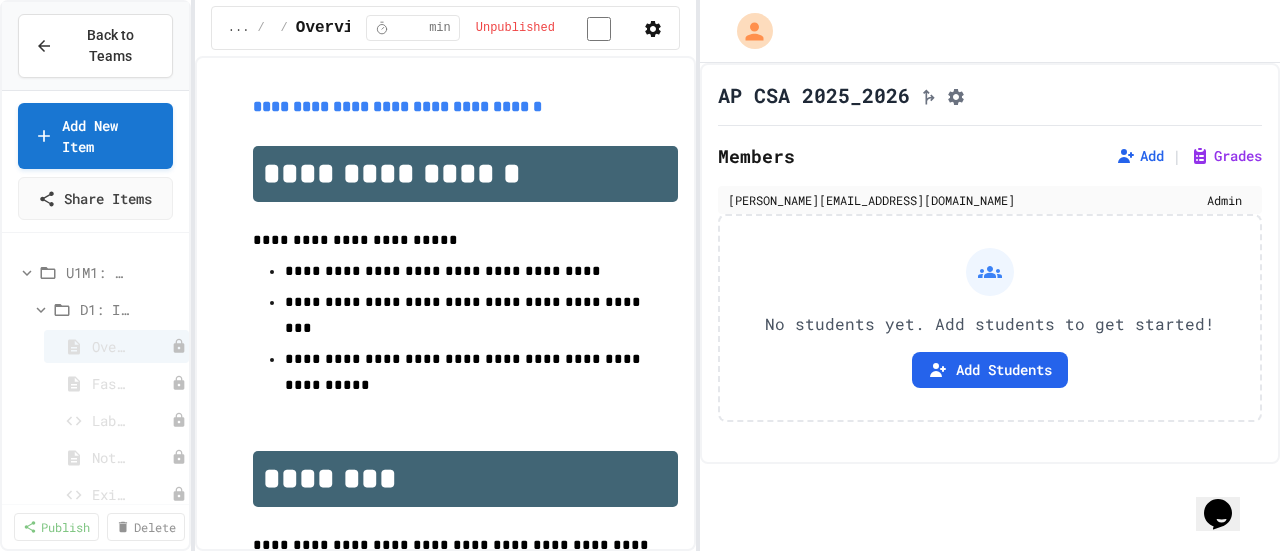 click on "**********" at bounding box center (640, 275) 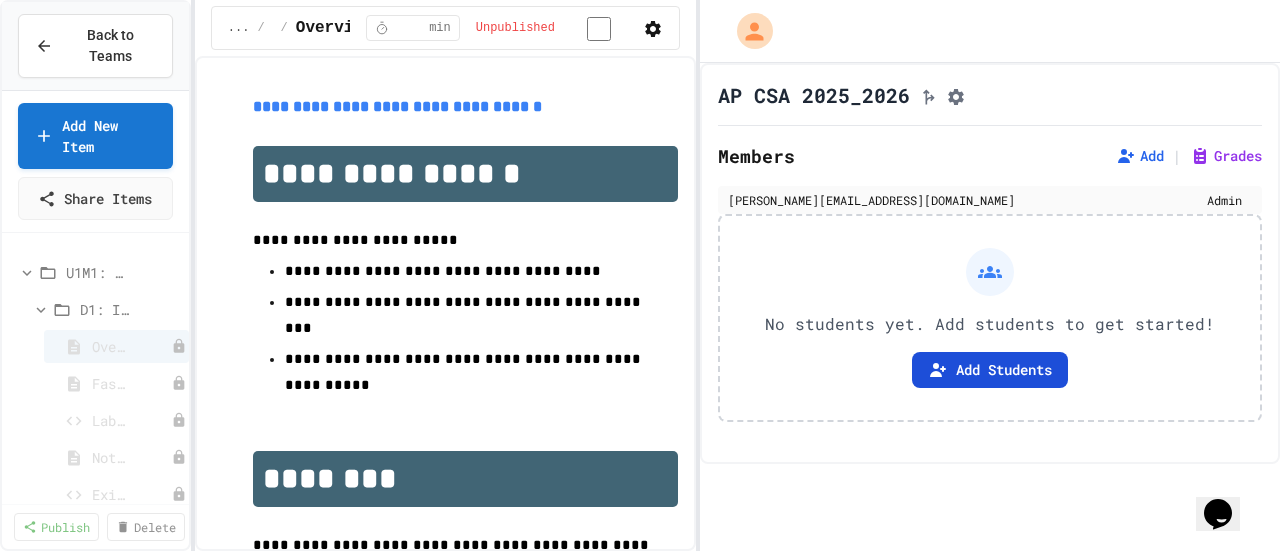 click on "Add Students" at bounding box center [990, 370] 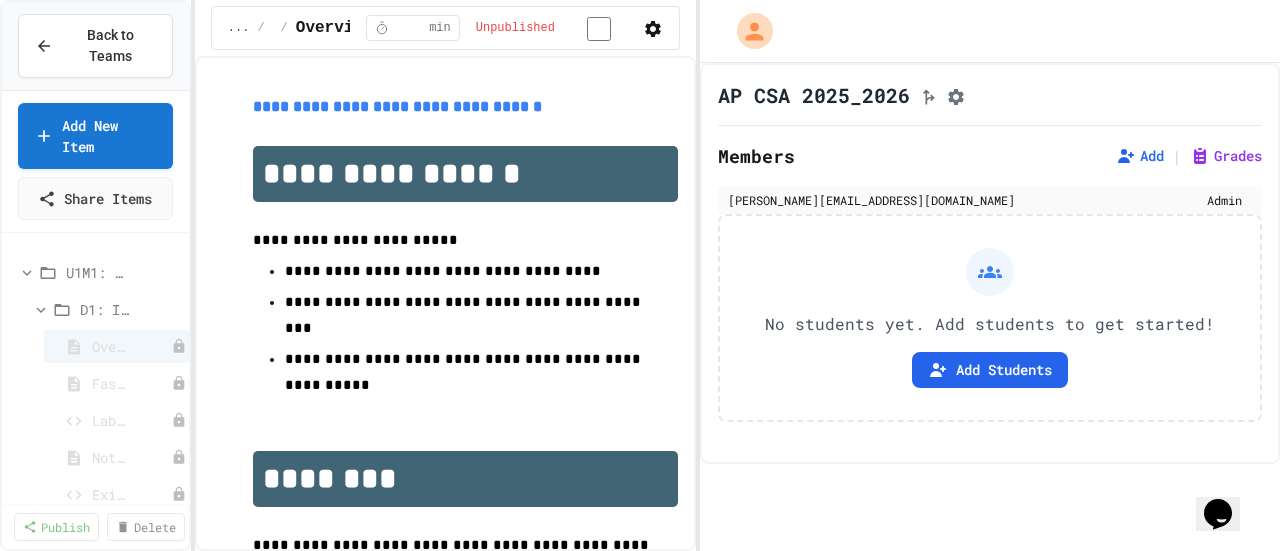 click 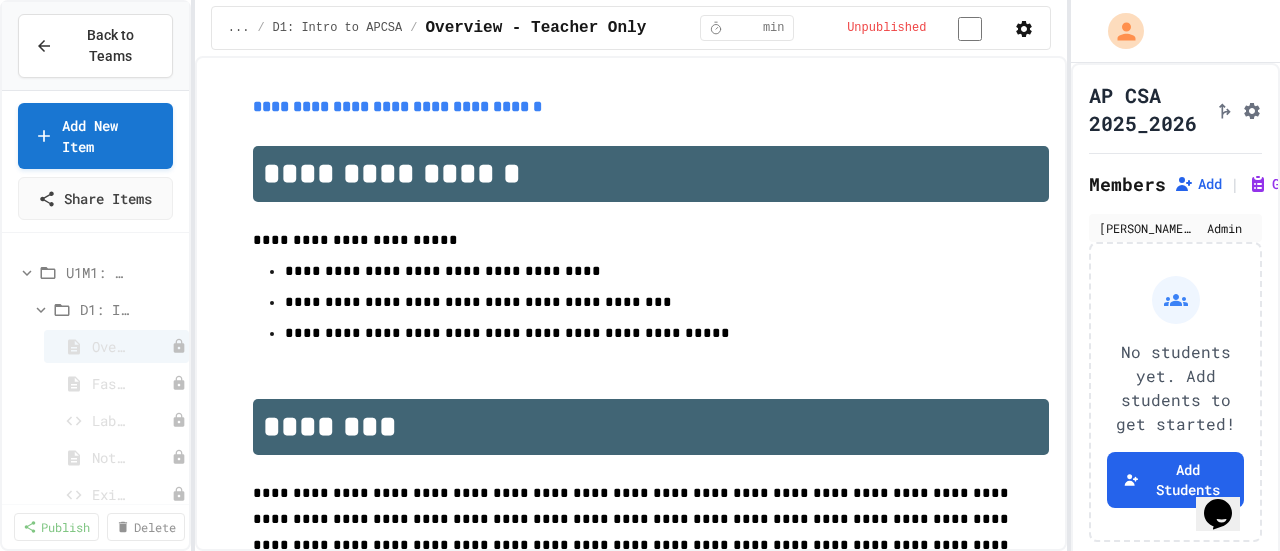 click on "**********" at bounding box center (640, 275) 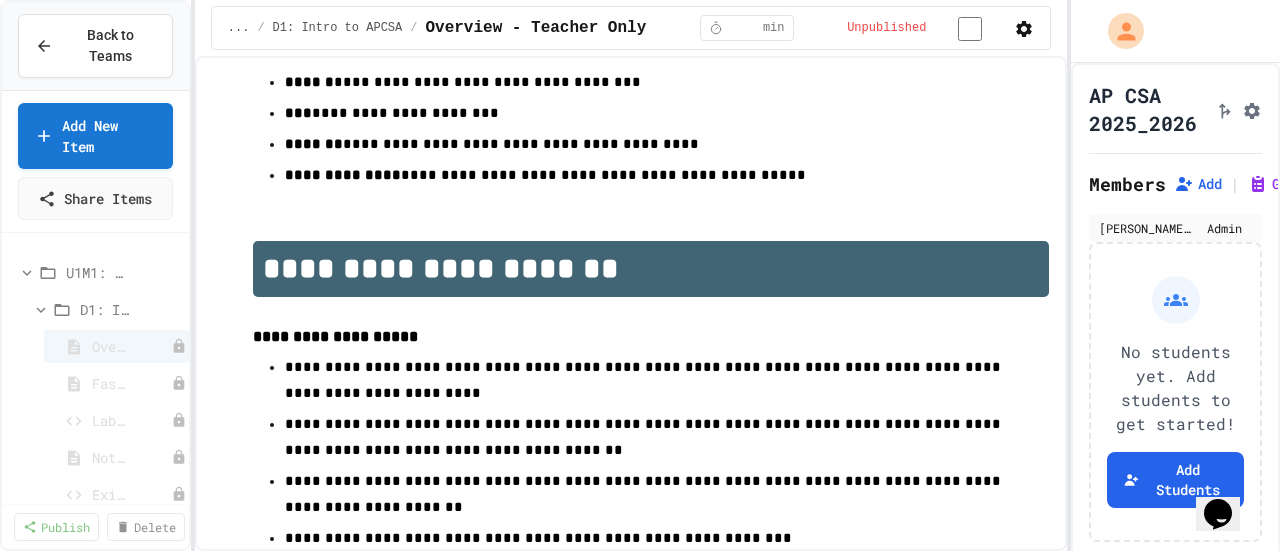 scroll, scrollTop: 925, scrollLeft: 0, axis: vertical 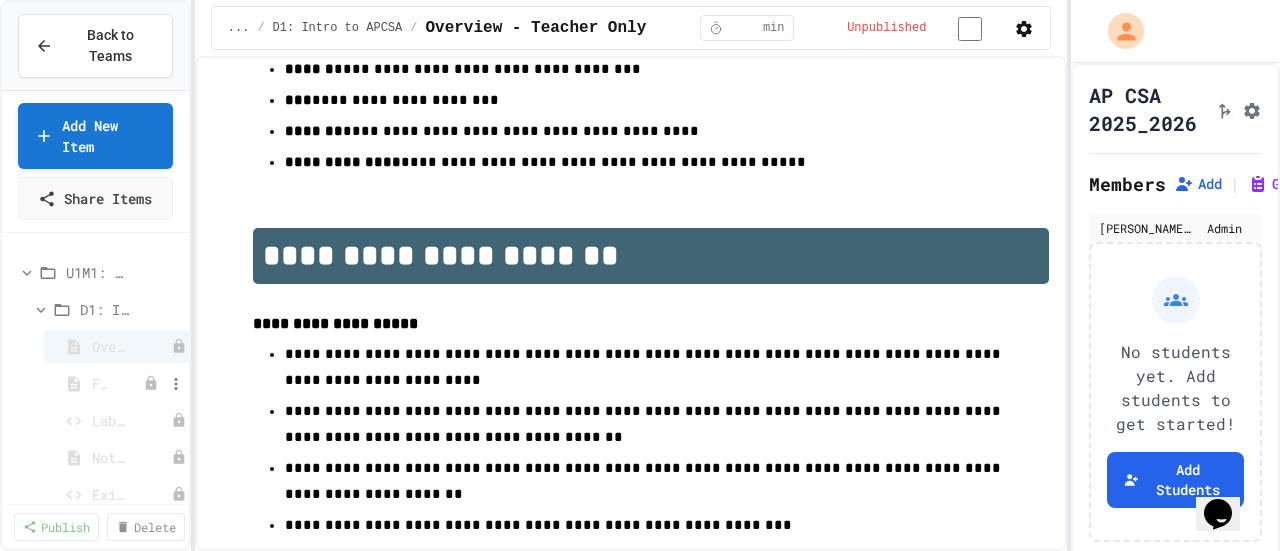 click on "Fast Start" at bounding box center (76, 383) 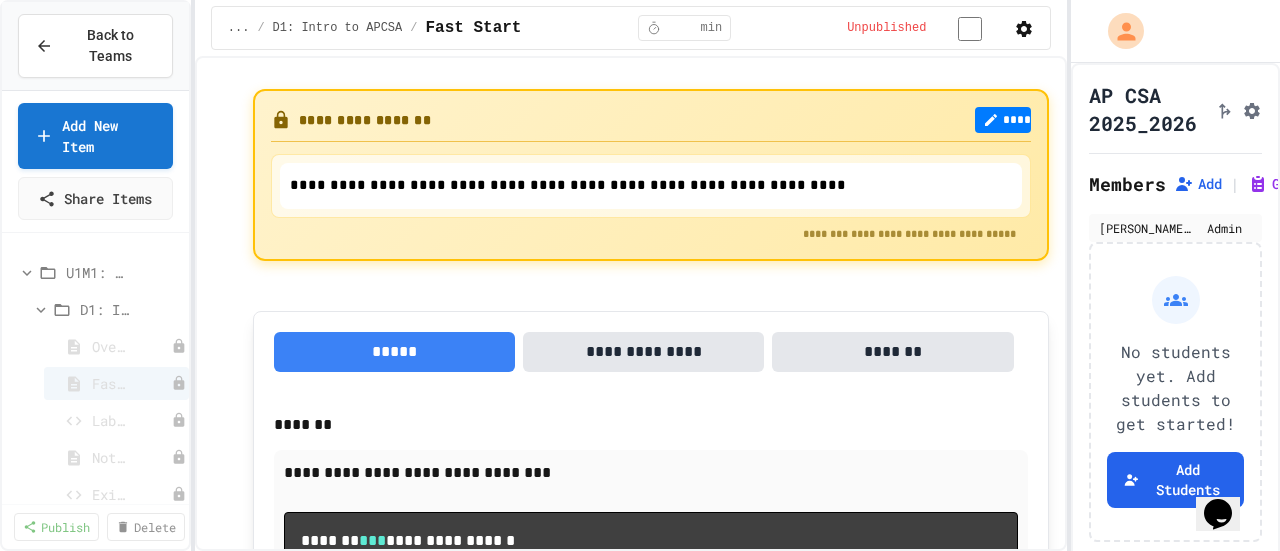 scroll, scrollTop: 0, scrollLeft: 0, axis: both 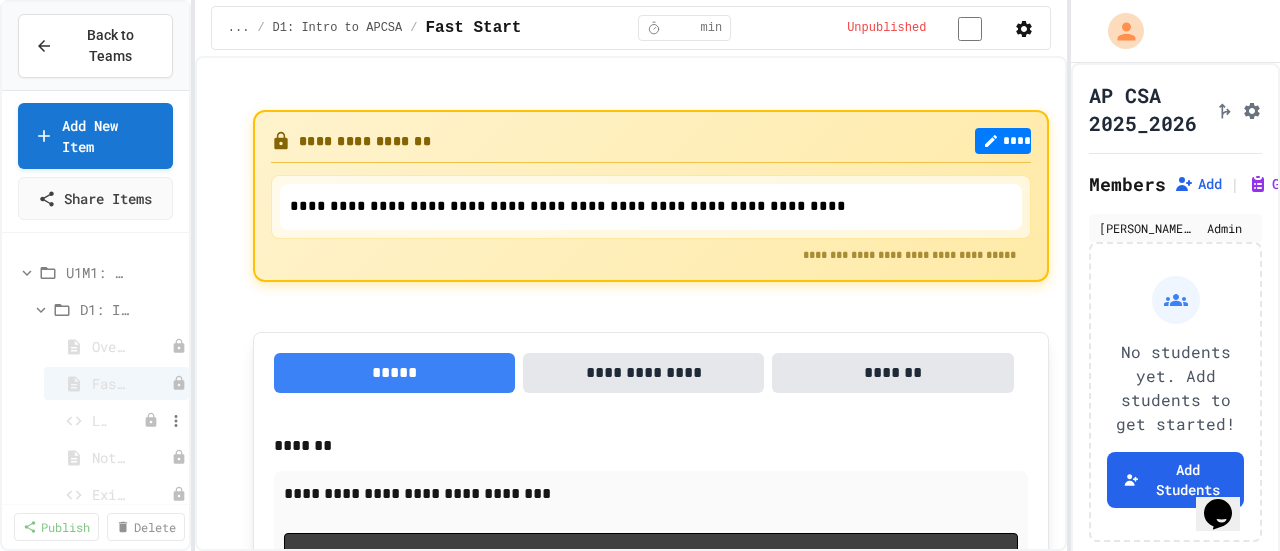 click on "Lab Lecture" at bounding box center [116, 420] 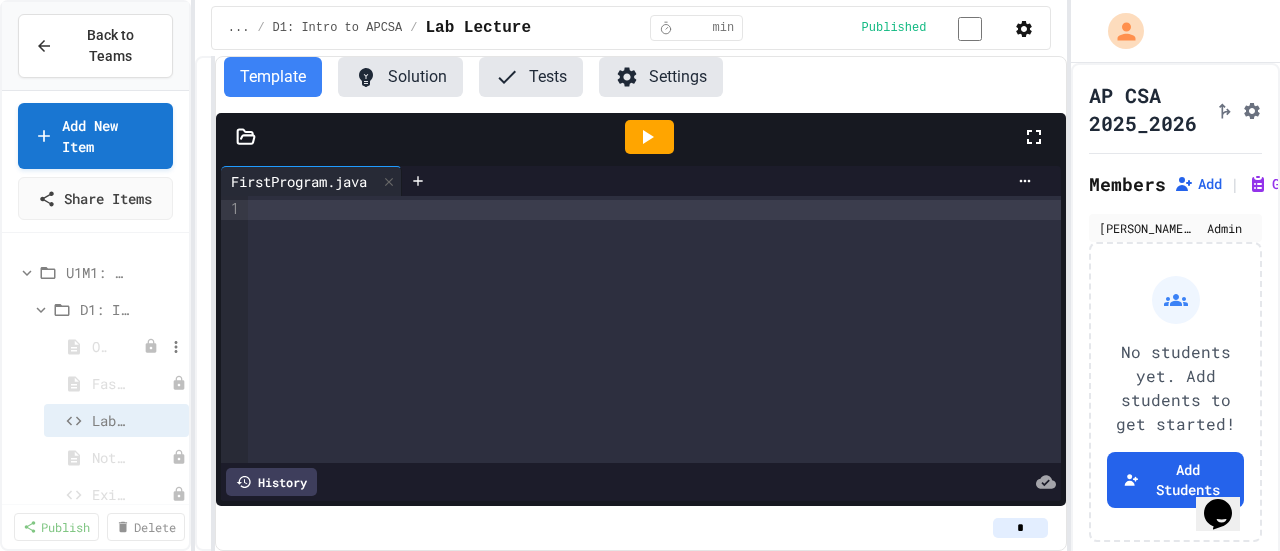 click on "Overview - Teacher Only" at bounding box center [99, 346] 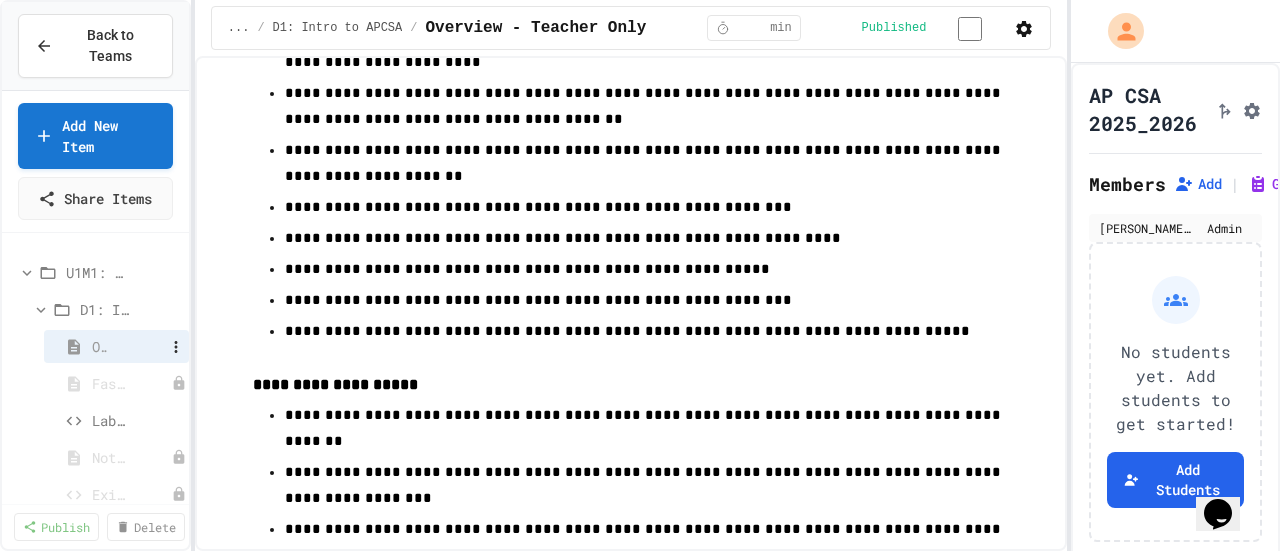scroll, scrollTop: 1284, scrollLeft: 0, axis: vertical 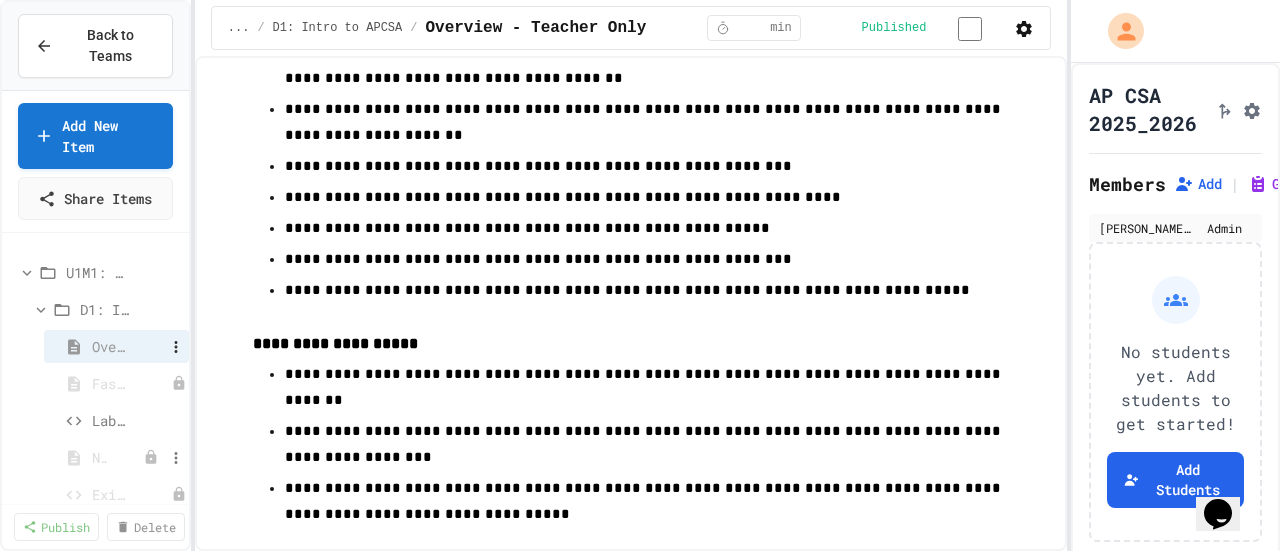 click 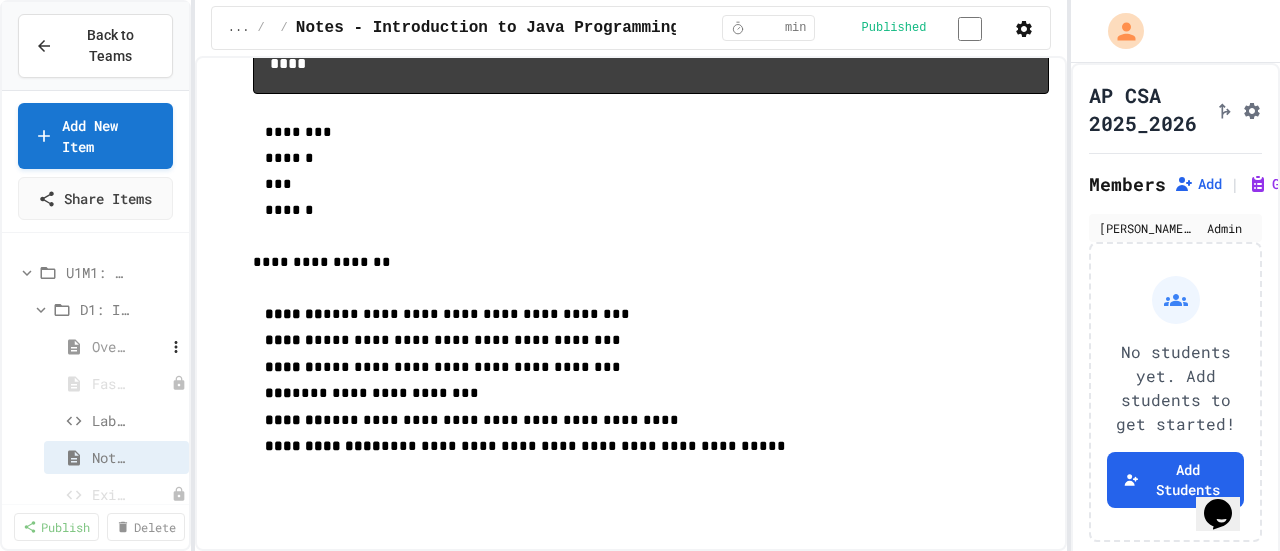 scroll, scrollTop: 1932, scrollLeft: 0, axis: vertical 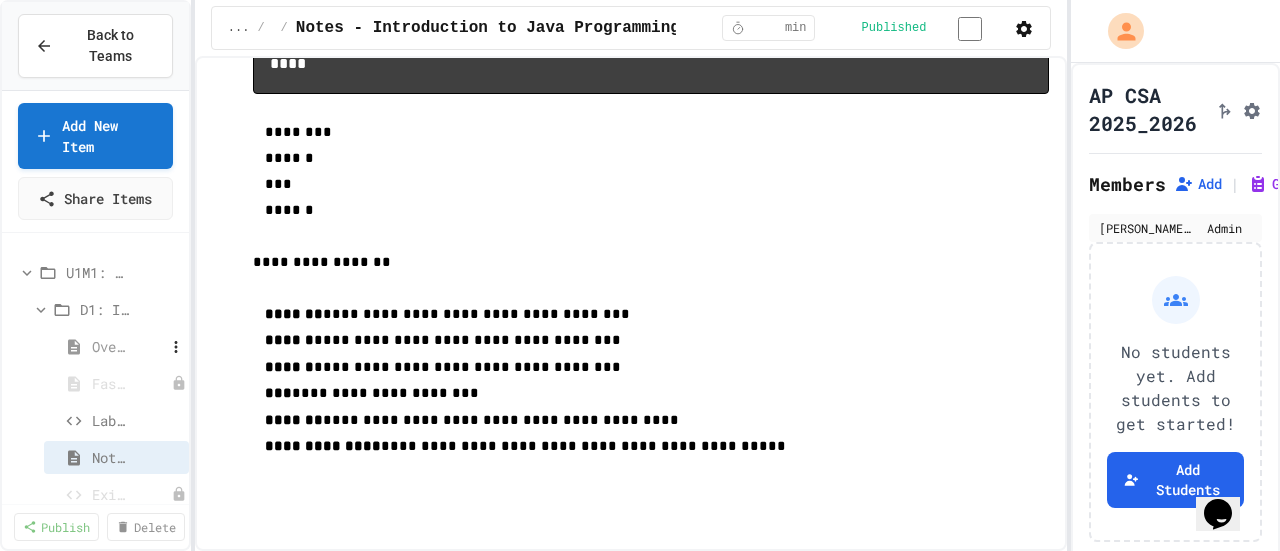 click on "Student Preview" at bounding box center (650, 603) 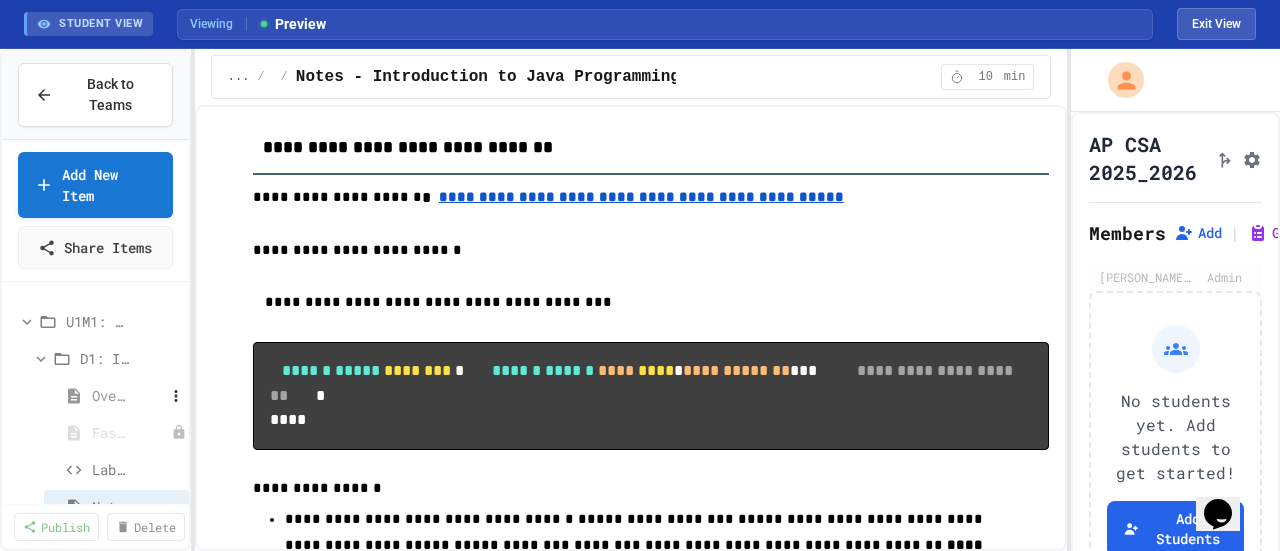 scroll, scrollTop: 0, scrollLeft: 0, axis: both 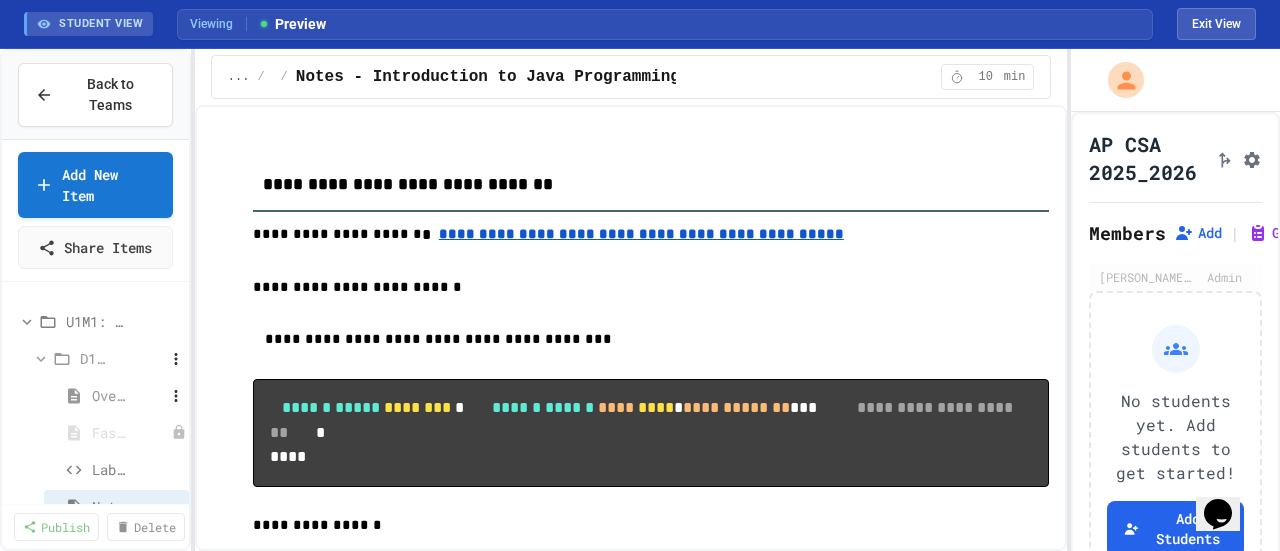 click on "D1: Intro to APCSA" at bounding box center (70, 358) 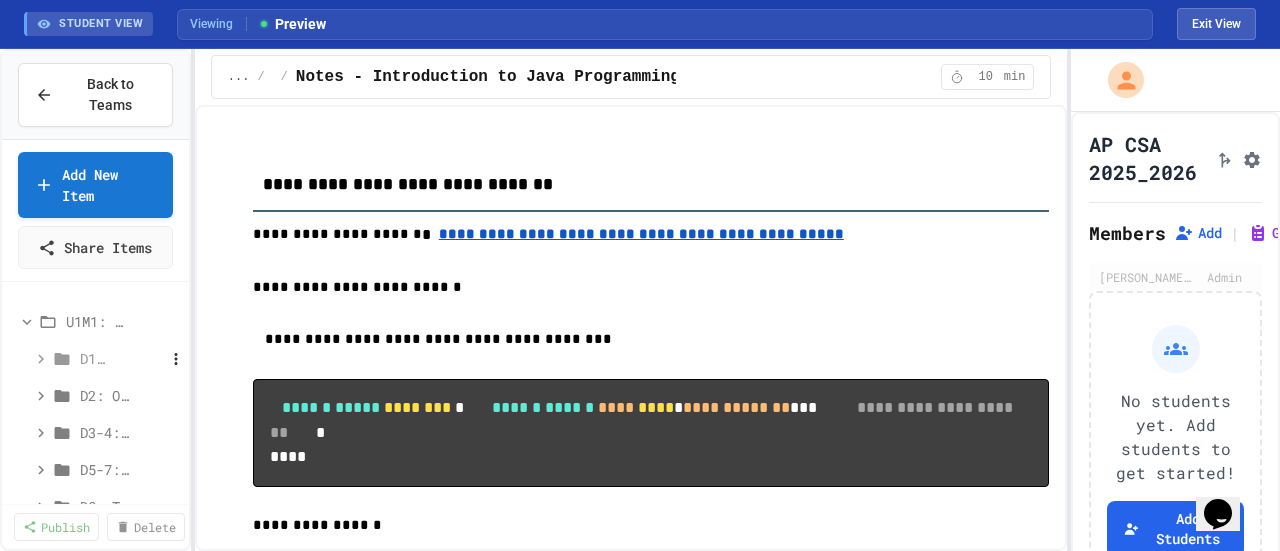 click 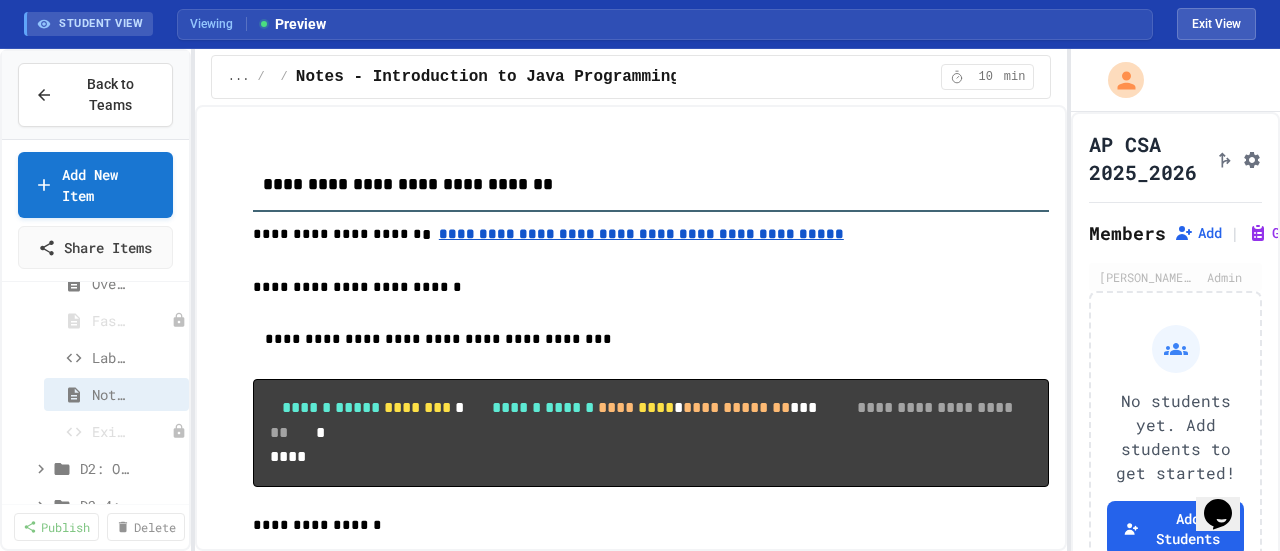 scroll, scrollTop: 119, scrollLeft: 0, axis: vertical 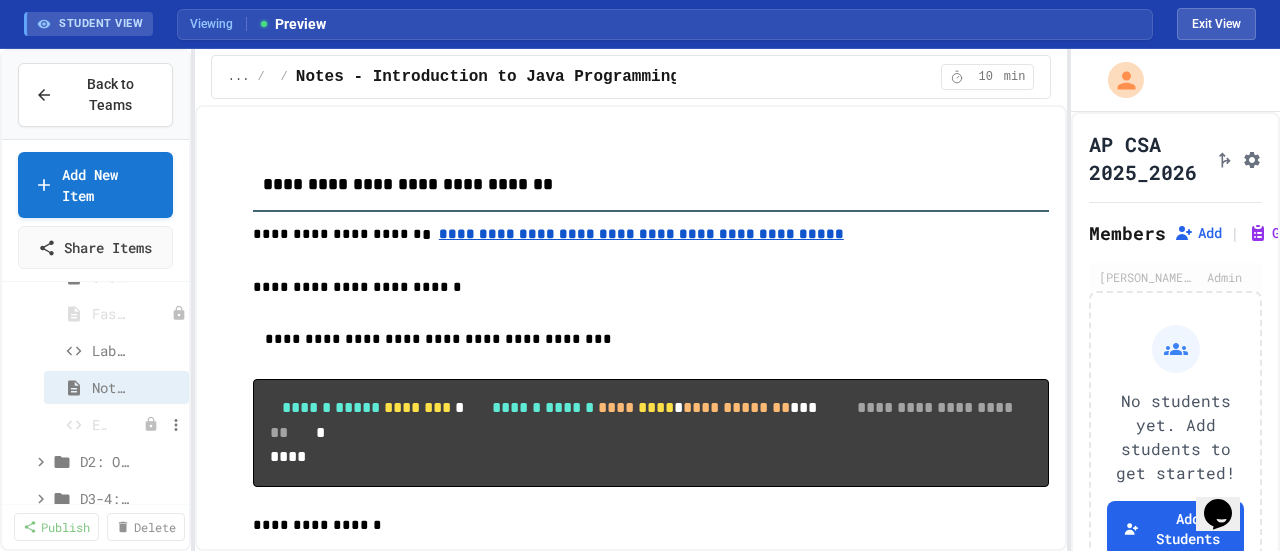 click on "Exit Ticket" at bounding box center (99, 424) 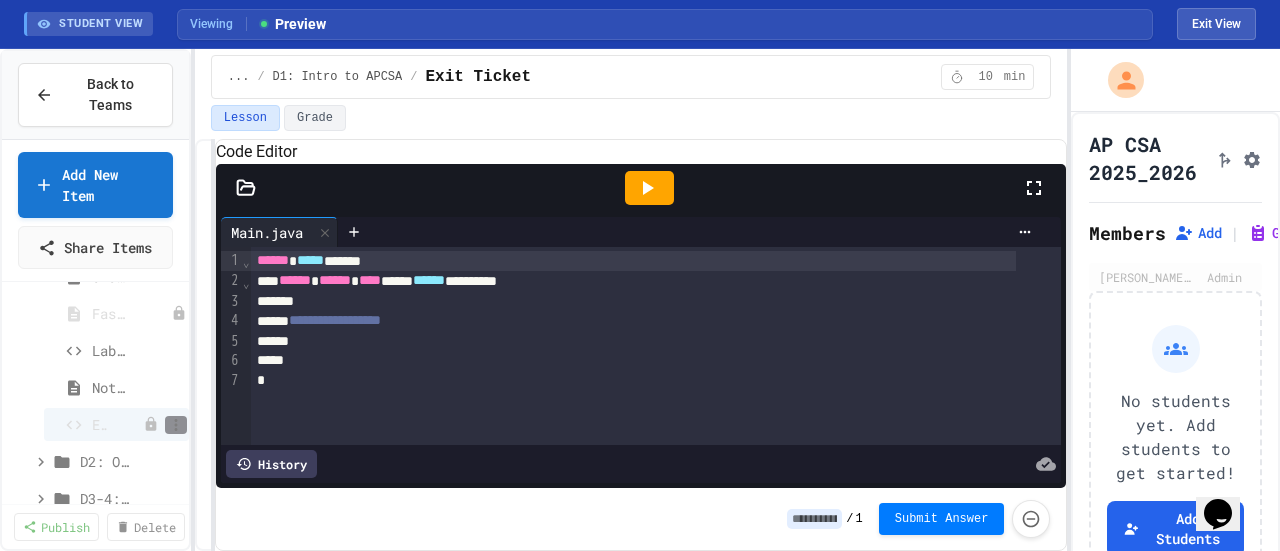 click 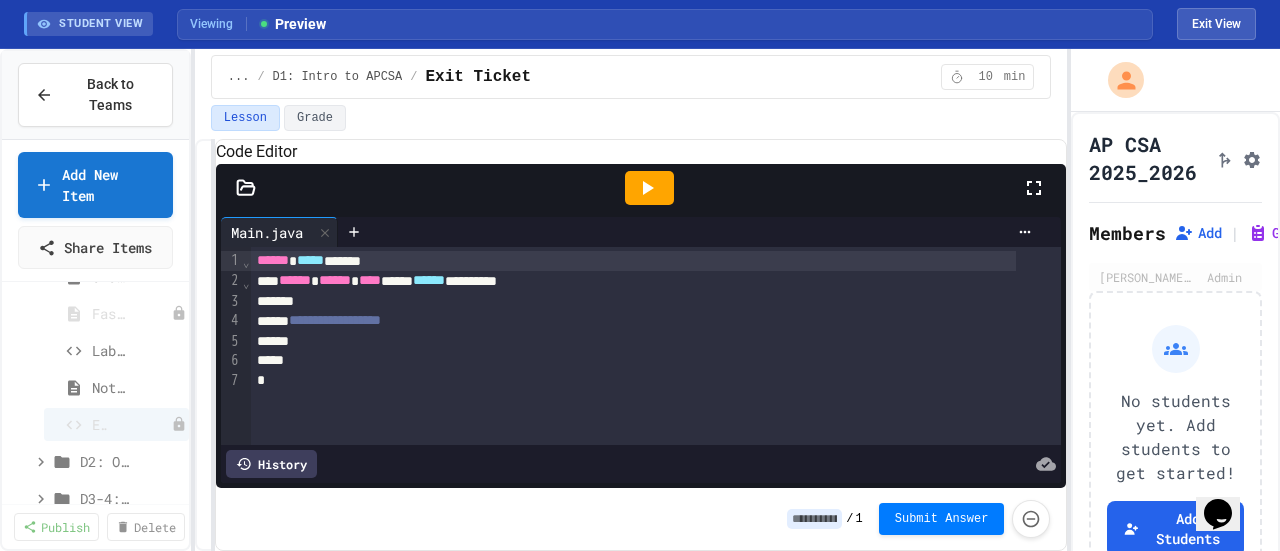 click at bounding box center (640, 553) 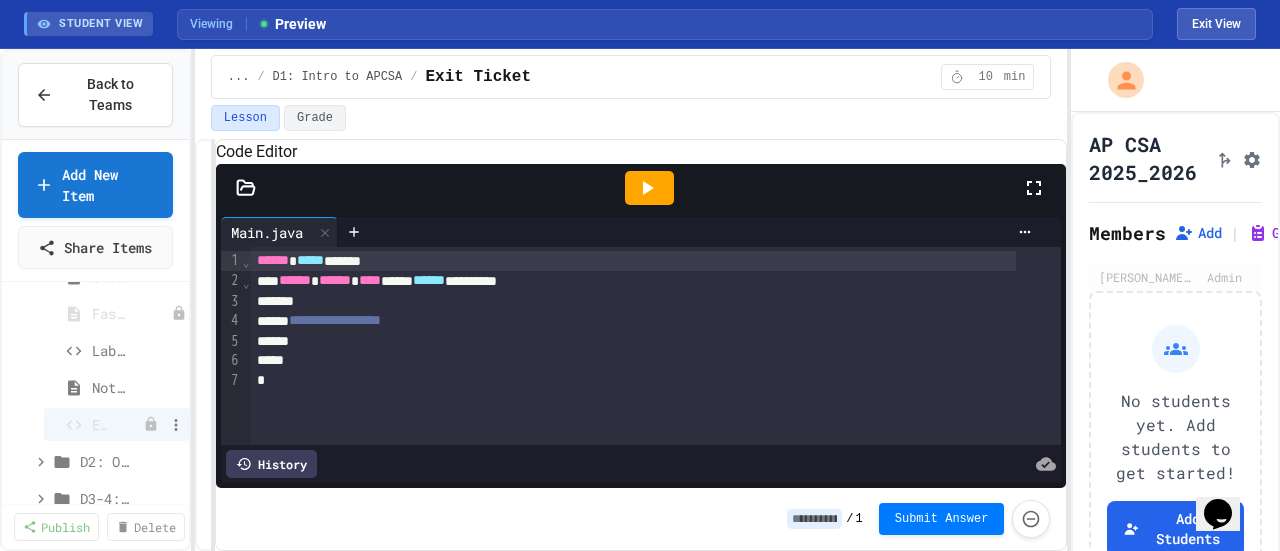 click 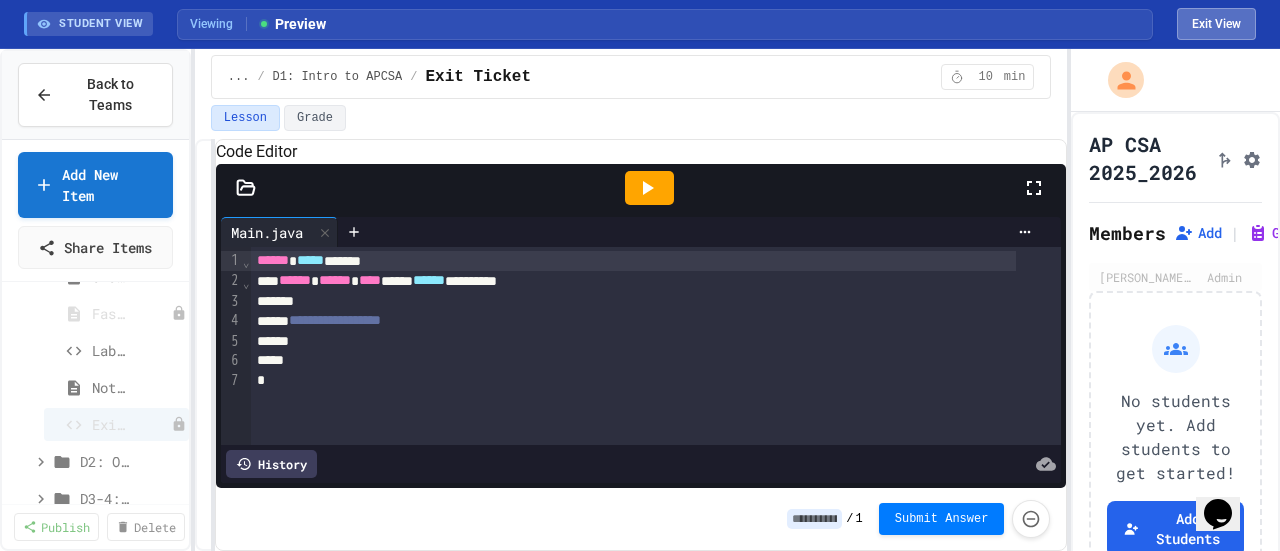 click on "Exit View" at bounding box center [1216, 24] 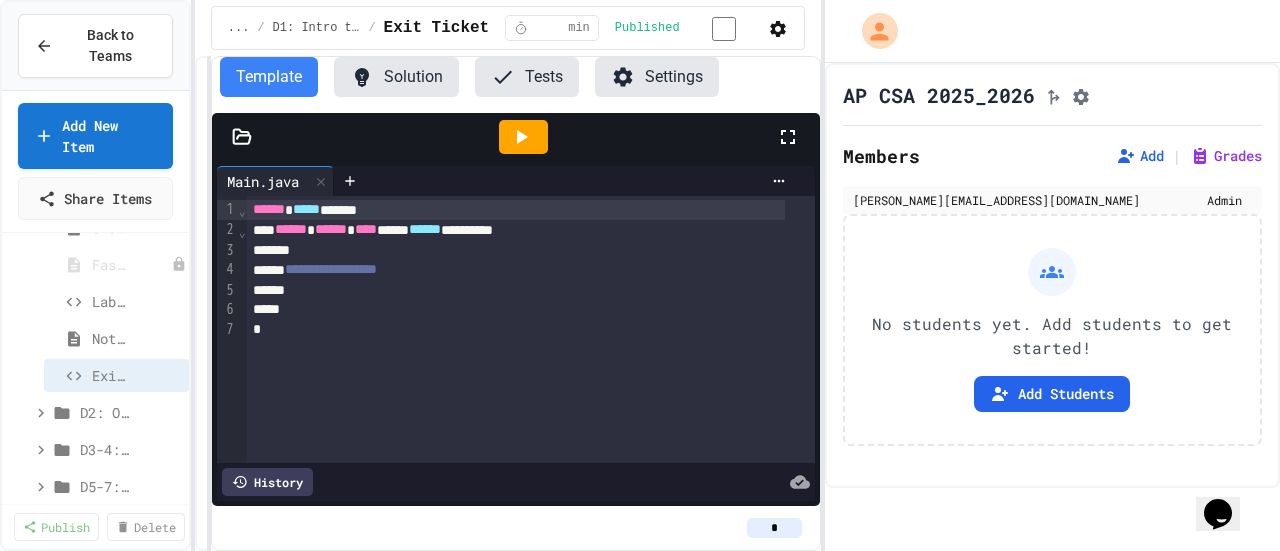 click on "**********" at bounding box center [640, 275] 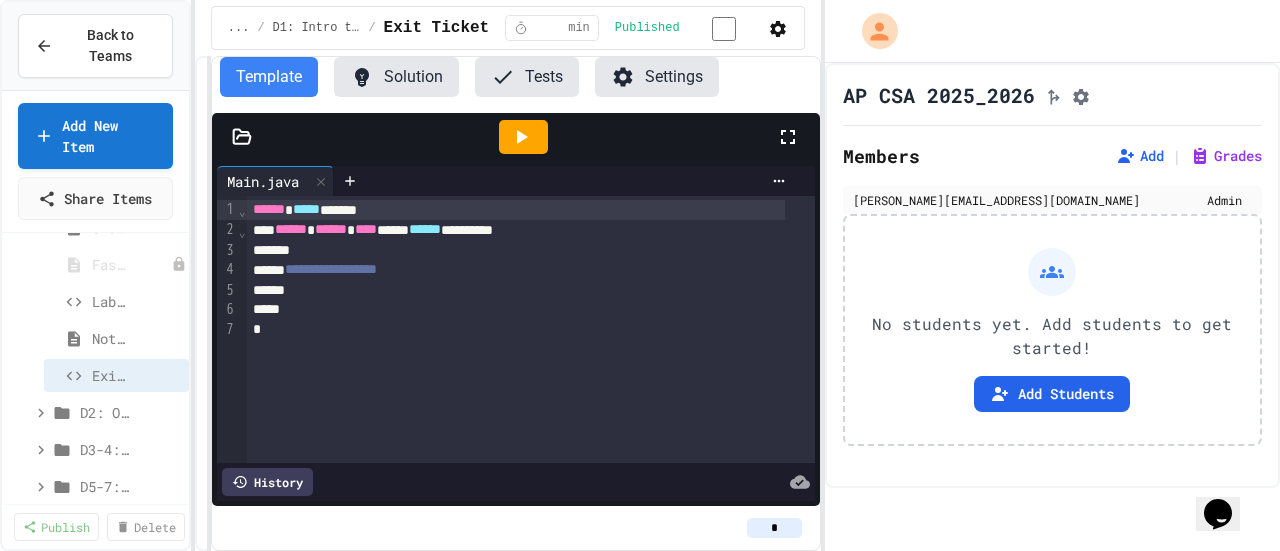 click on "No students yet. Add students to get started!" at bounding box center (1052, 336) 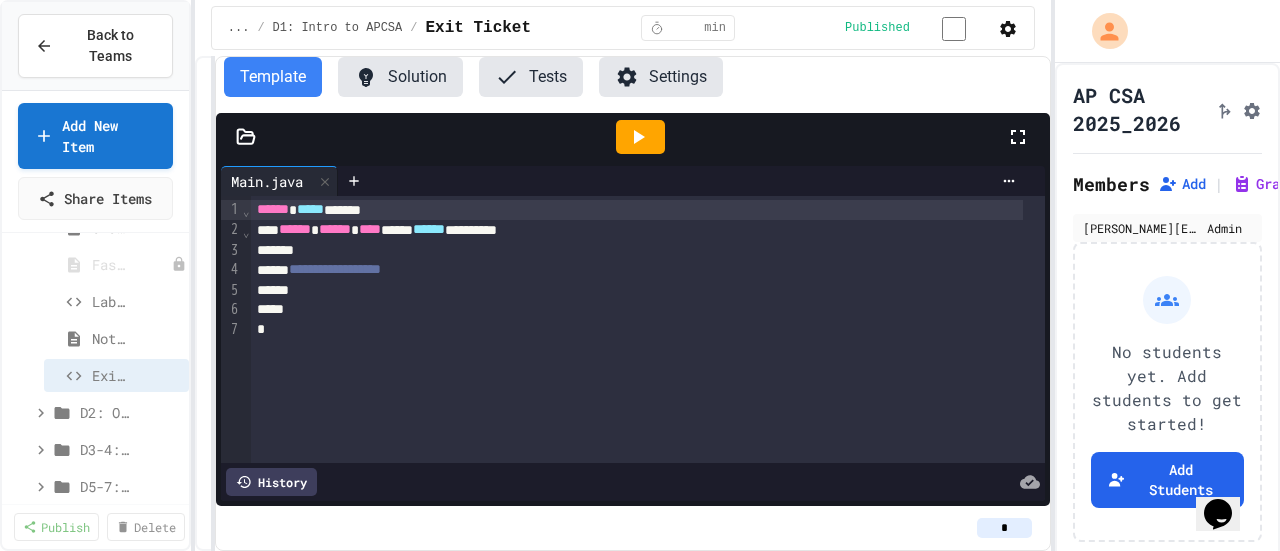 click on "**********" at bounding box center (640, 275) 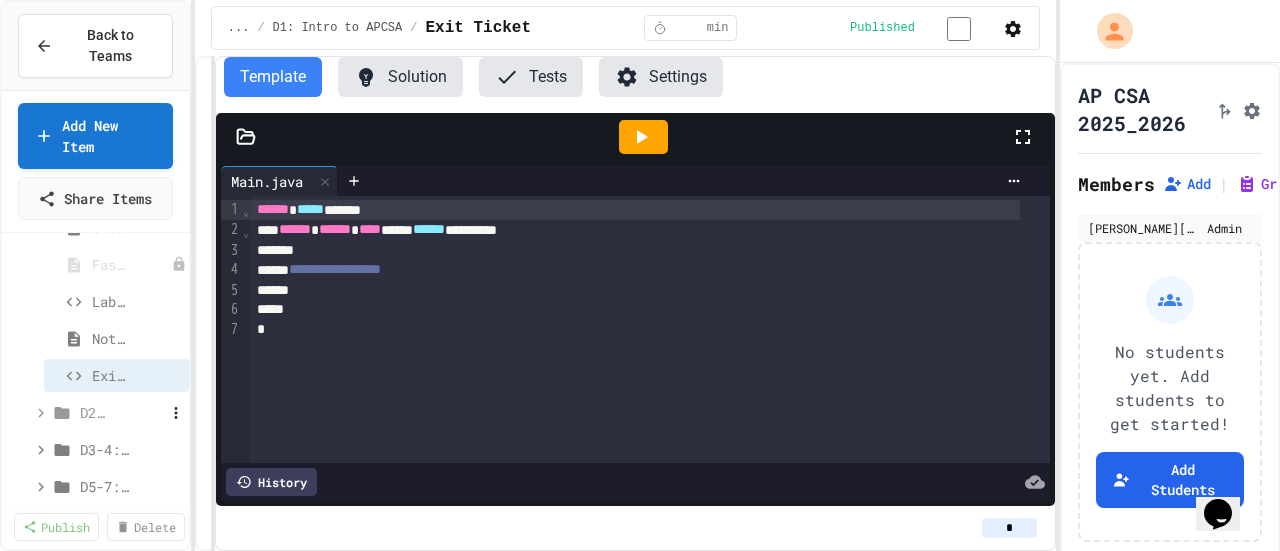 click 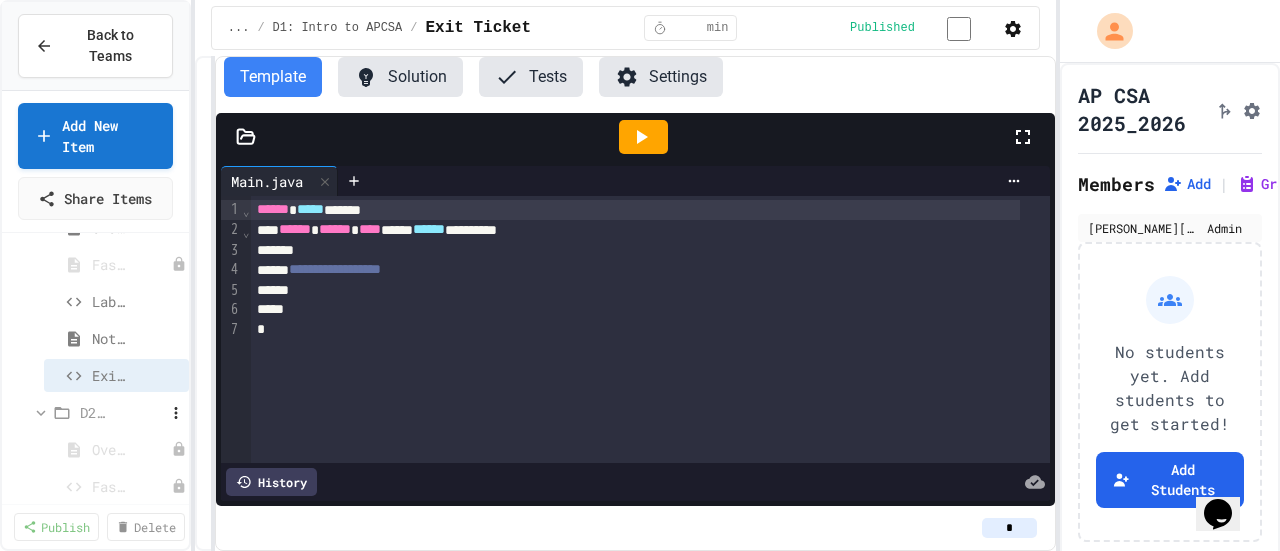 click 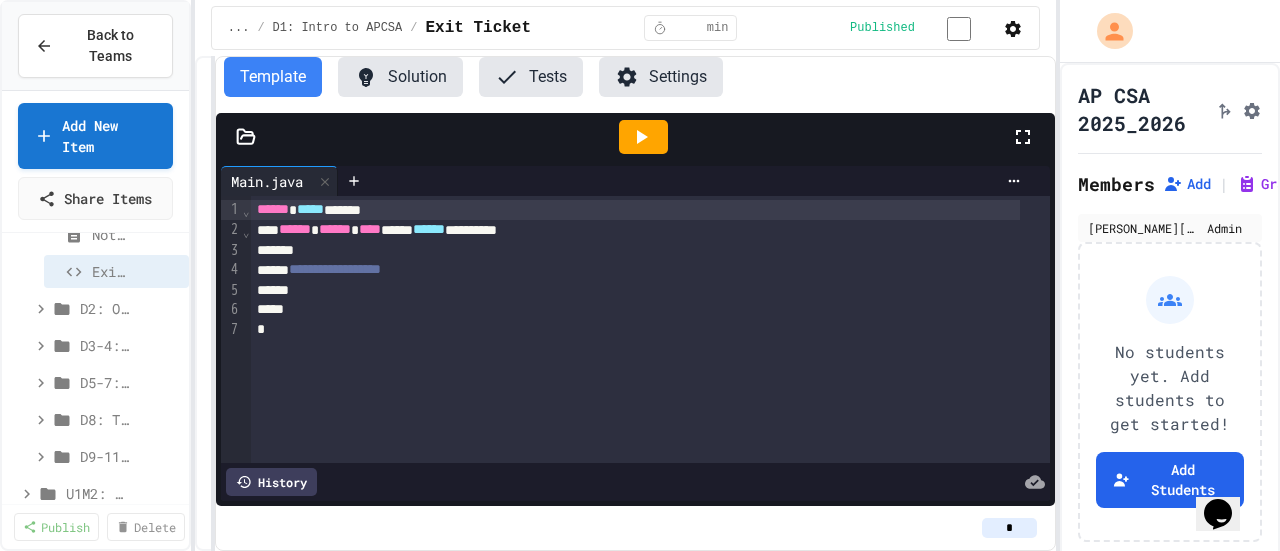 scroll, scrollTop: 0, scrollLeft: 0, axis: both 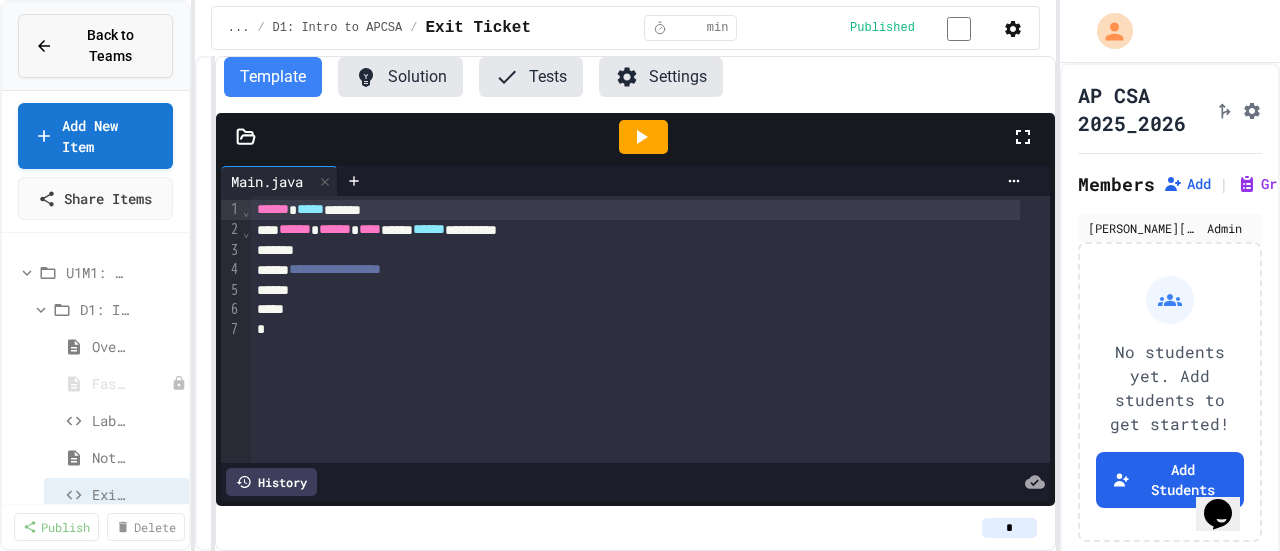 click 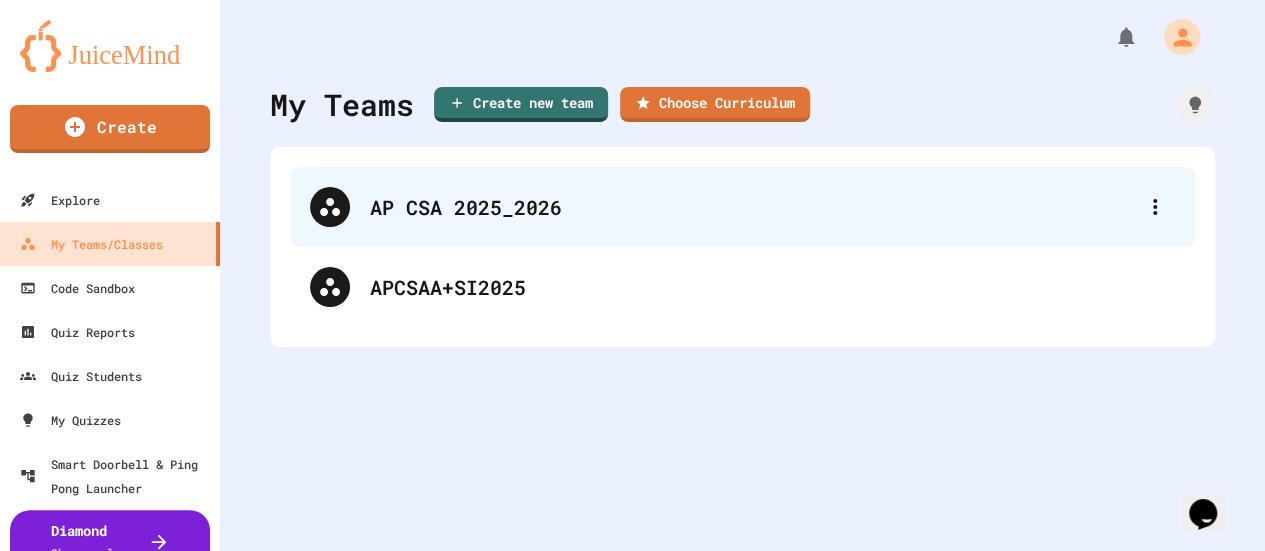 click on "AP CSA 2025_2026" at bounding box center [752, 207] 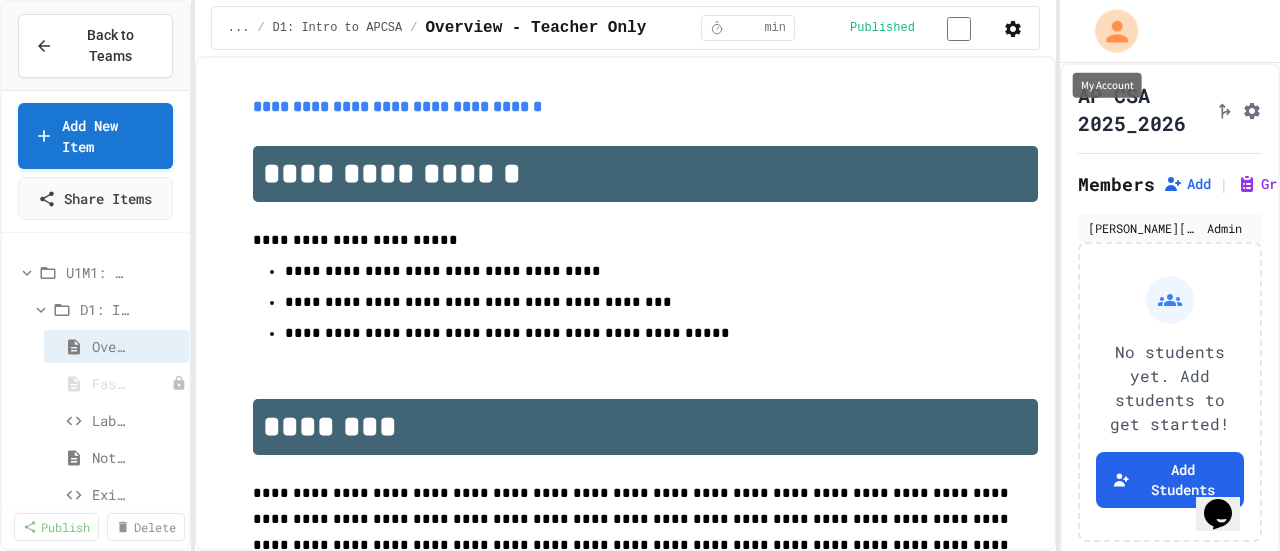 click 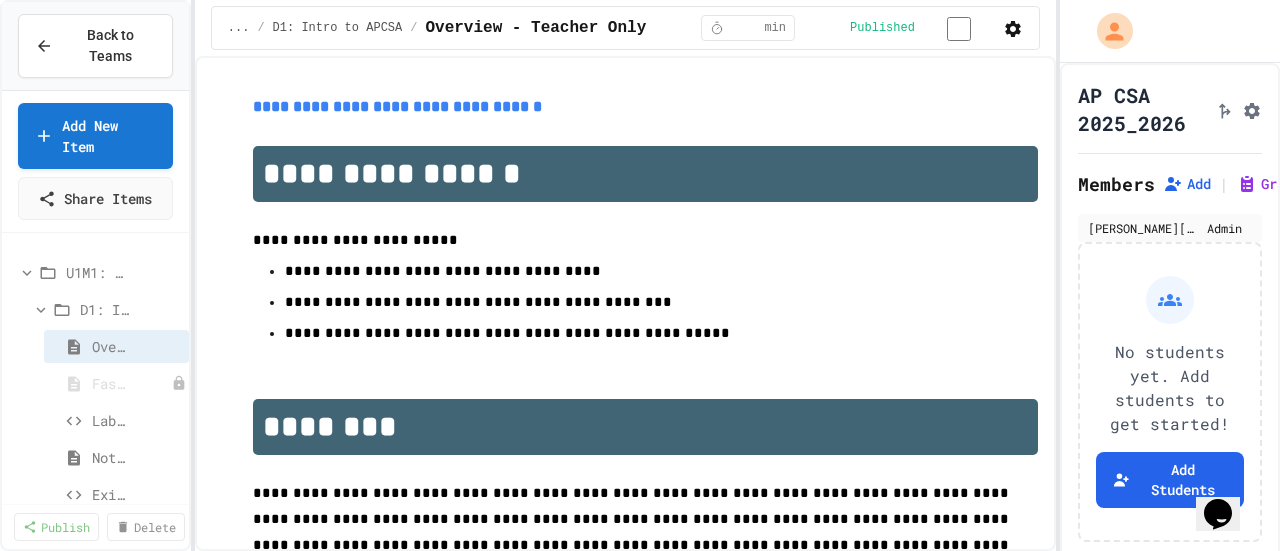 click at bounding box center (640, 551) 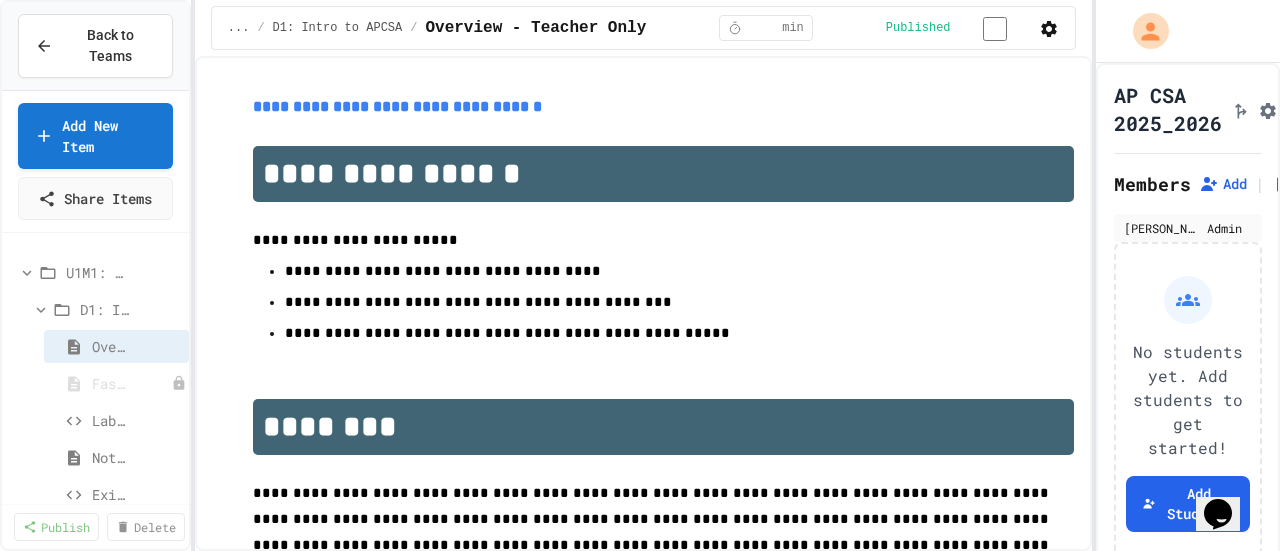 click on "**********" at bounding box center (640, 275) 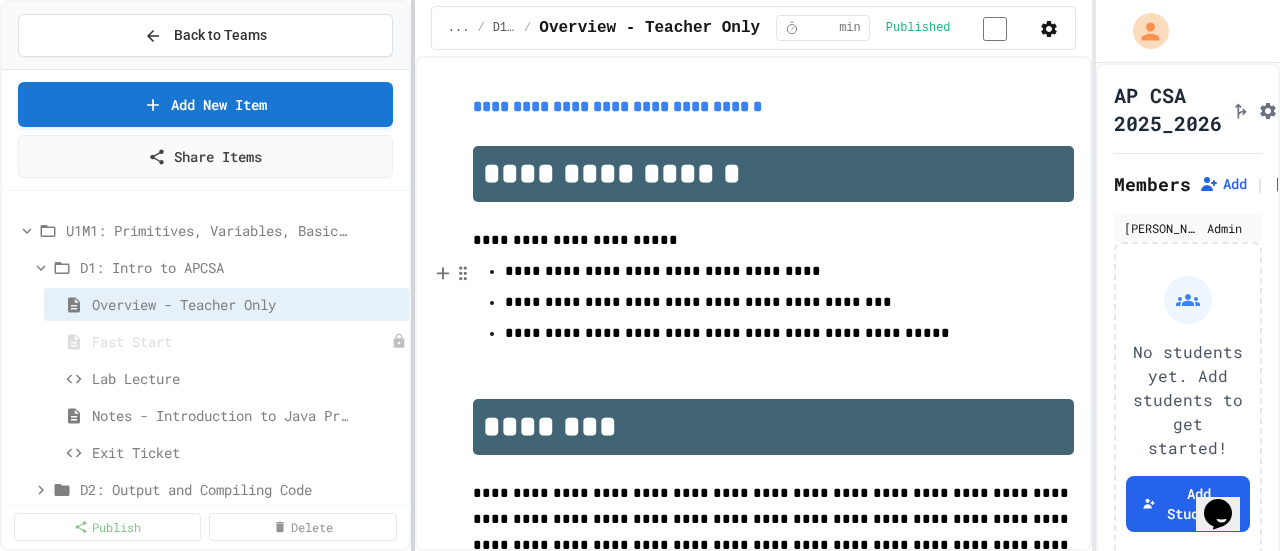 click at bounding box center (413, 275) 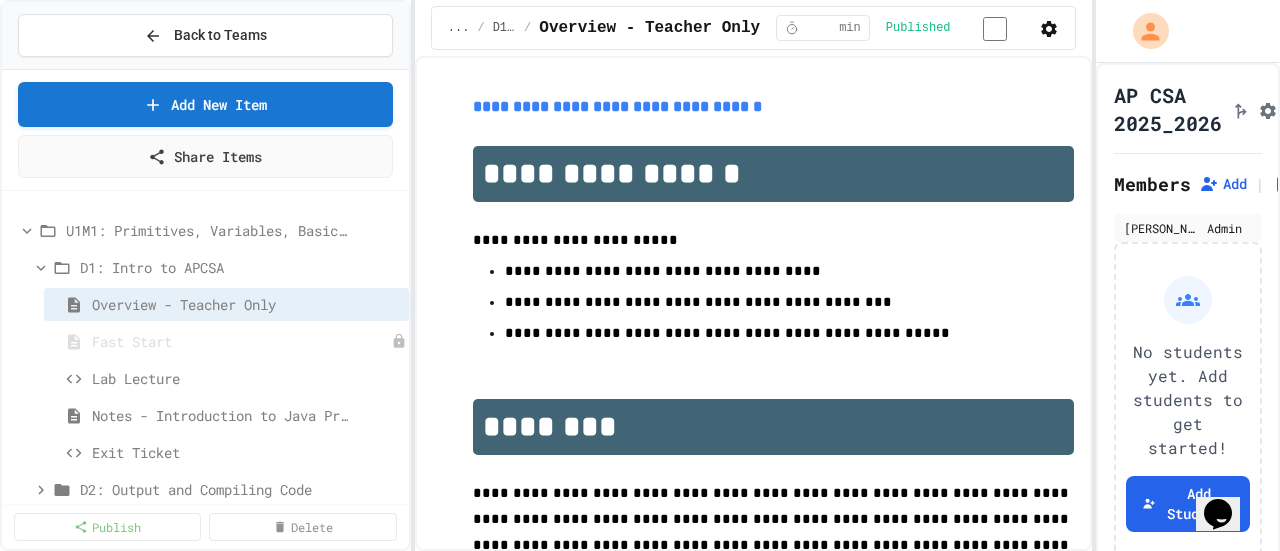 click 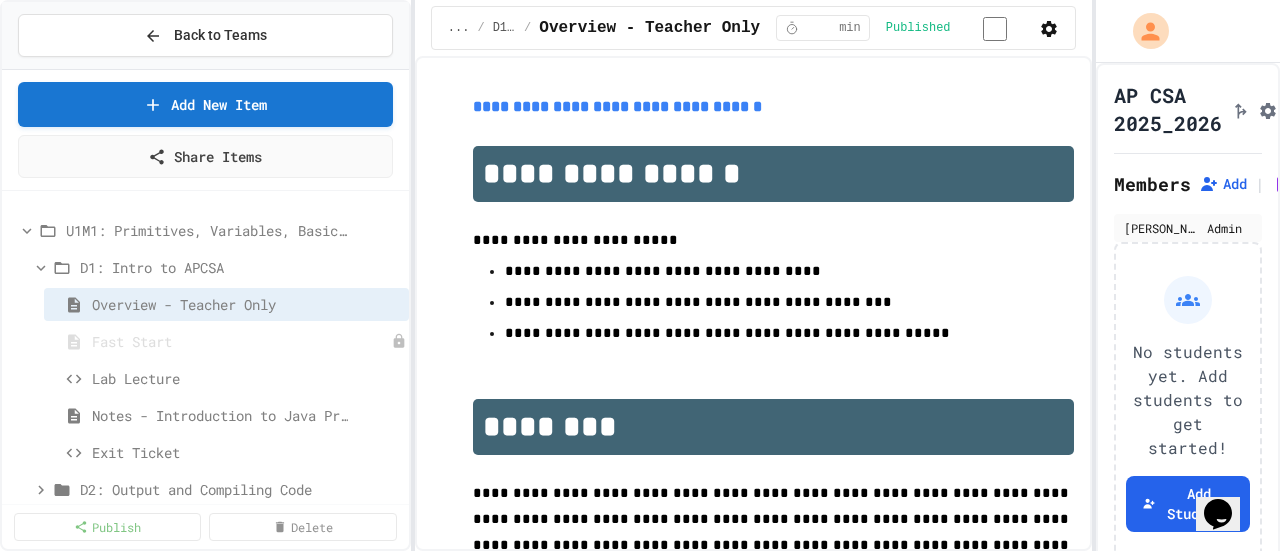 click on "Student Preview" at bounding box center (650, 603) 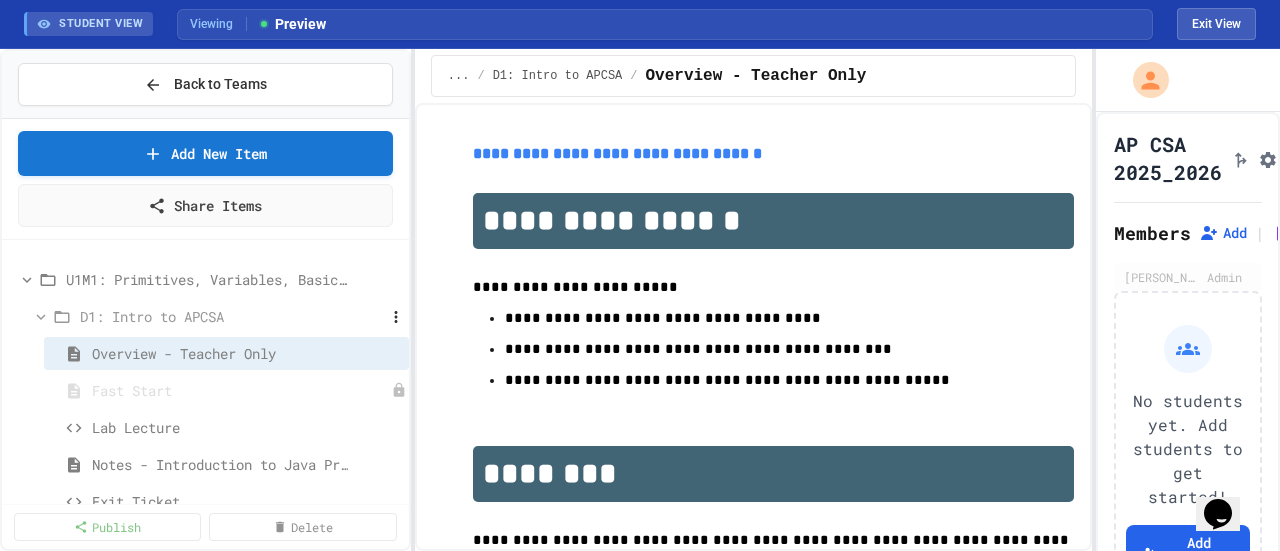 click on "D1: Intro to APCSA" at bounding box center (205, 316) 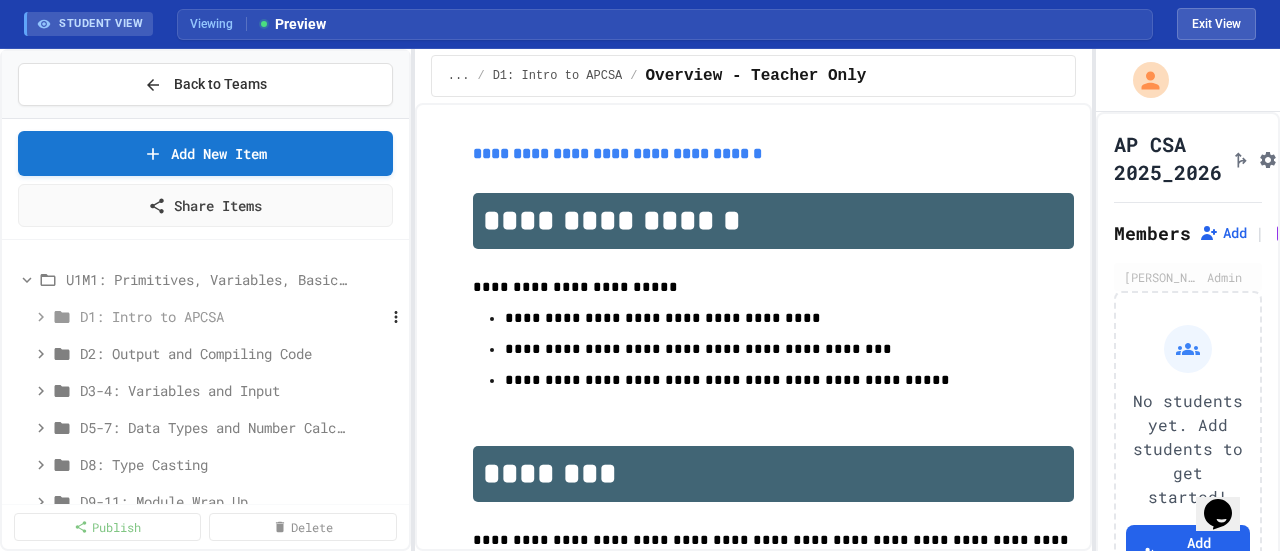click on "D1: Intro to APCSA" at bounding box center [205, 316] 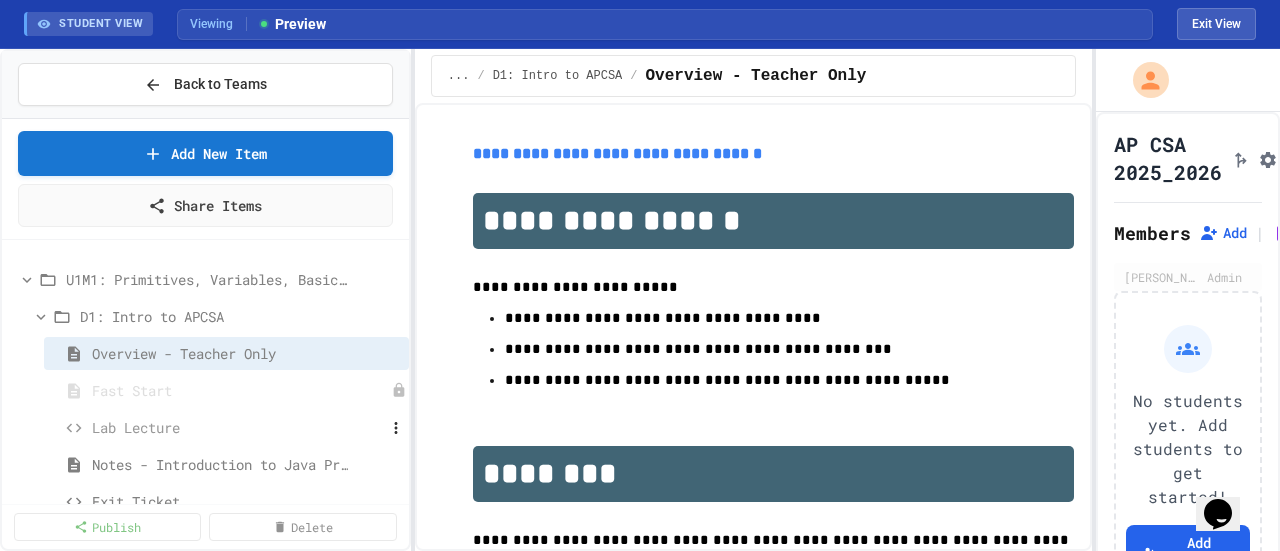 click on "Lab Lecture" at bounding box center [210, 427] 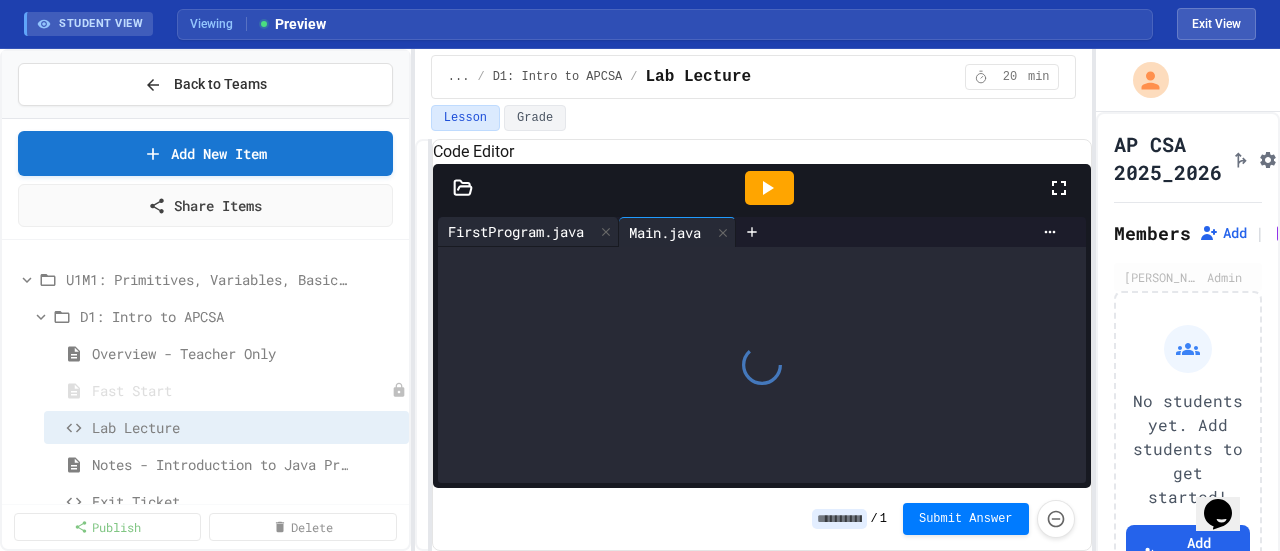 click on "FirstProgram.java" at bounding box center [516, 231] 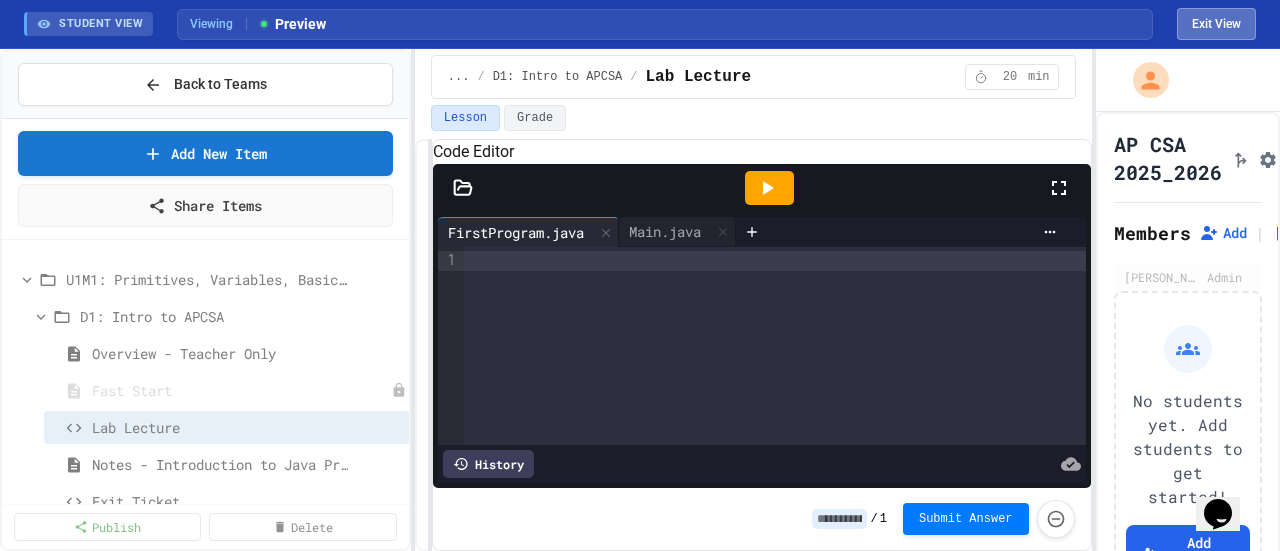 click on "Exit View" at bounding box center (1216, 24) 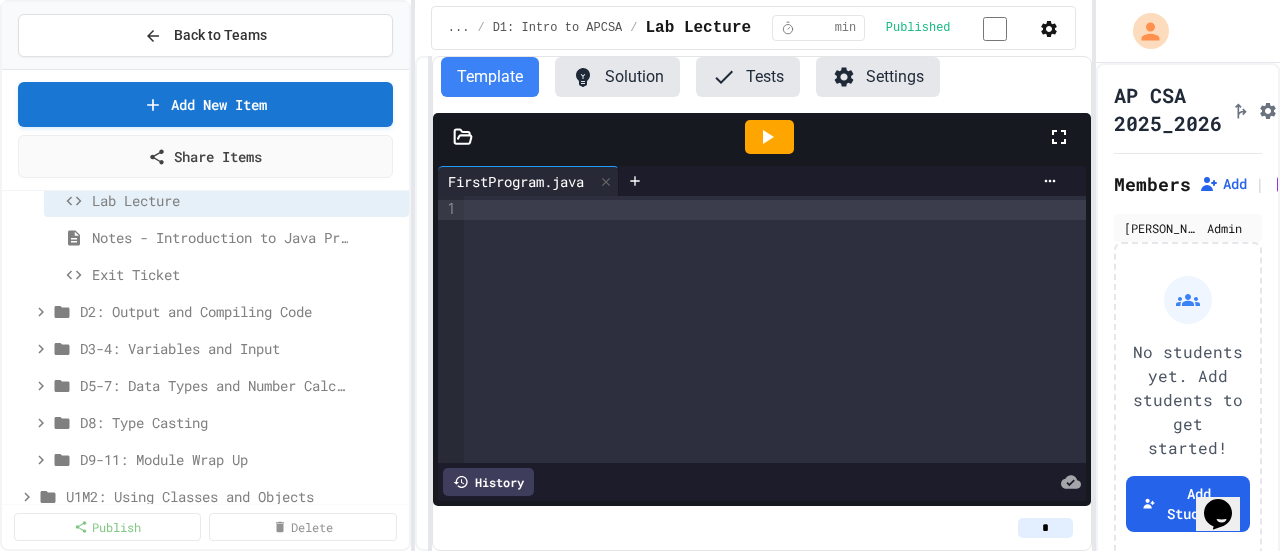 scroll, scrollTop: 180, scrollLeft: 0, axis: vertical 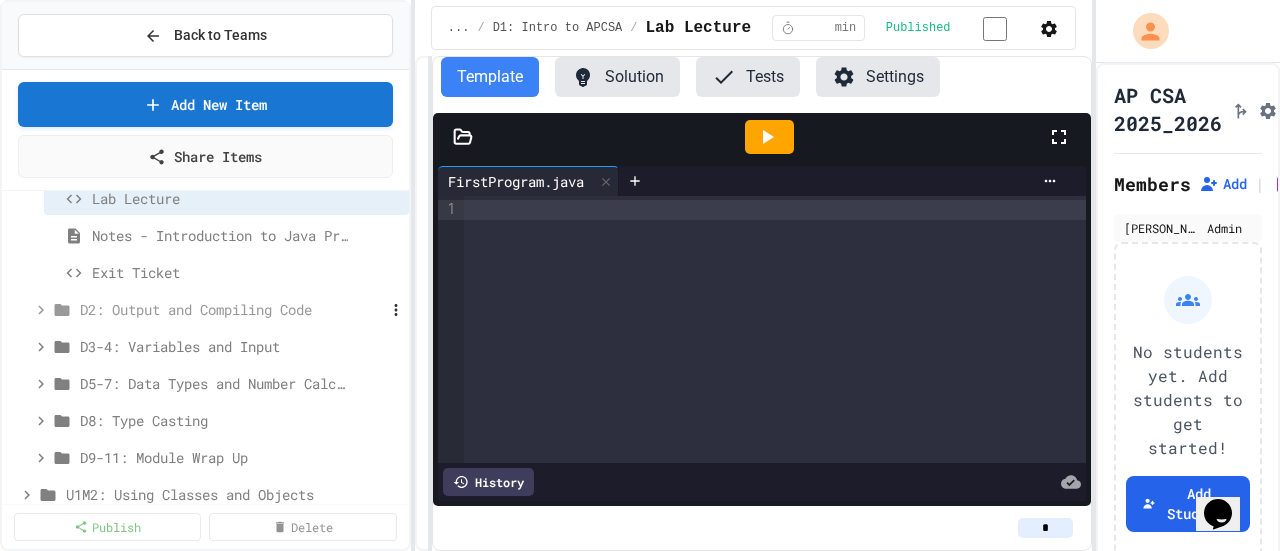 click on "D2: Output and Compiling Code" at bounding box center (205, 309) 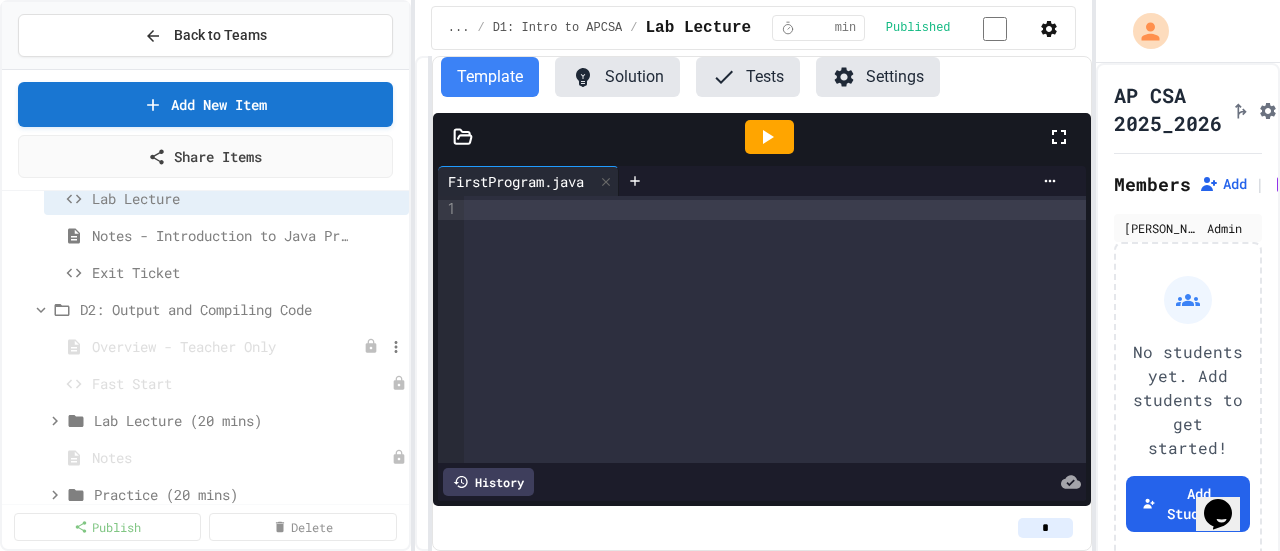click on "Overview - Teacher Only" at bounding box center [210, 346] 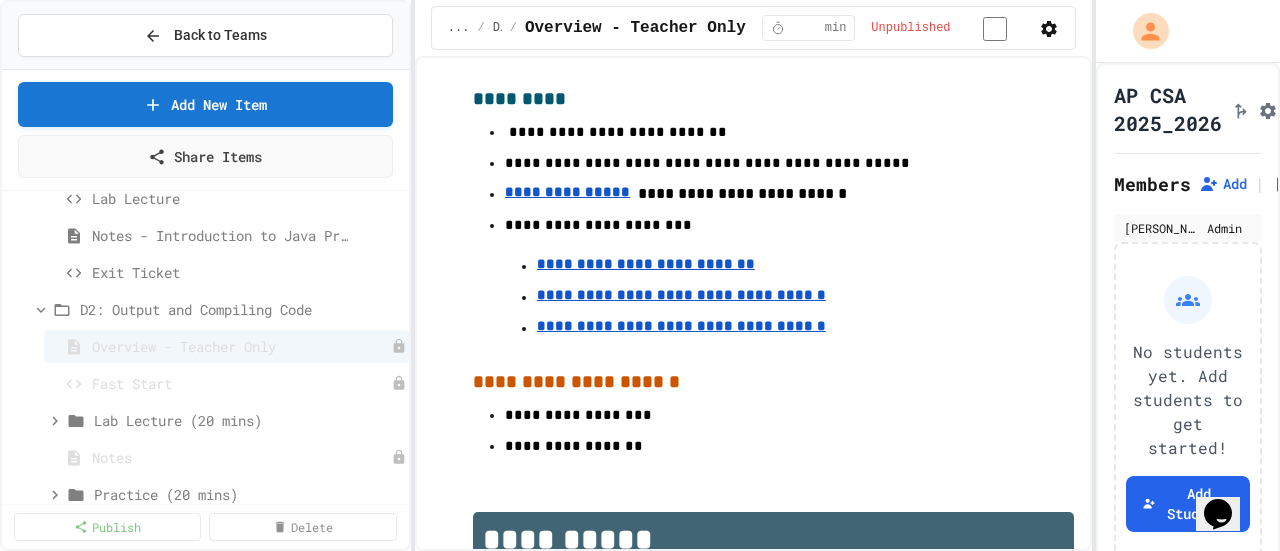 scroll, scrollTop: 710, scrollLeft: 0, axis: vertical 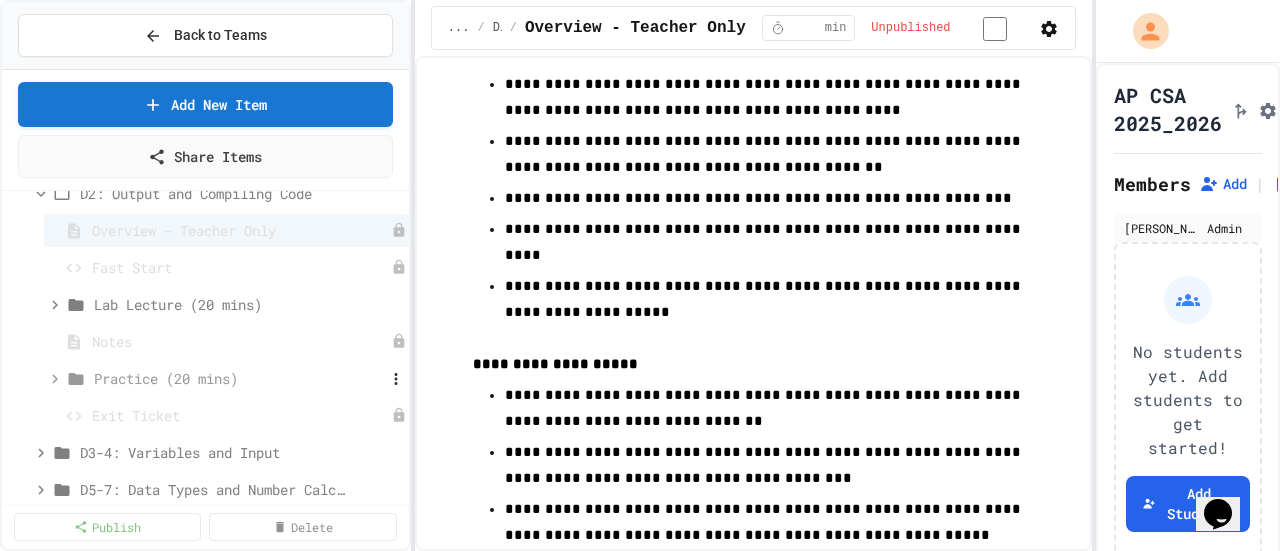 click 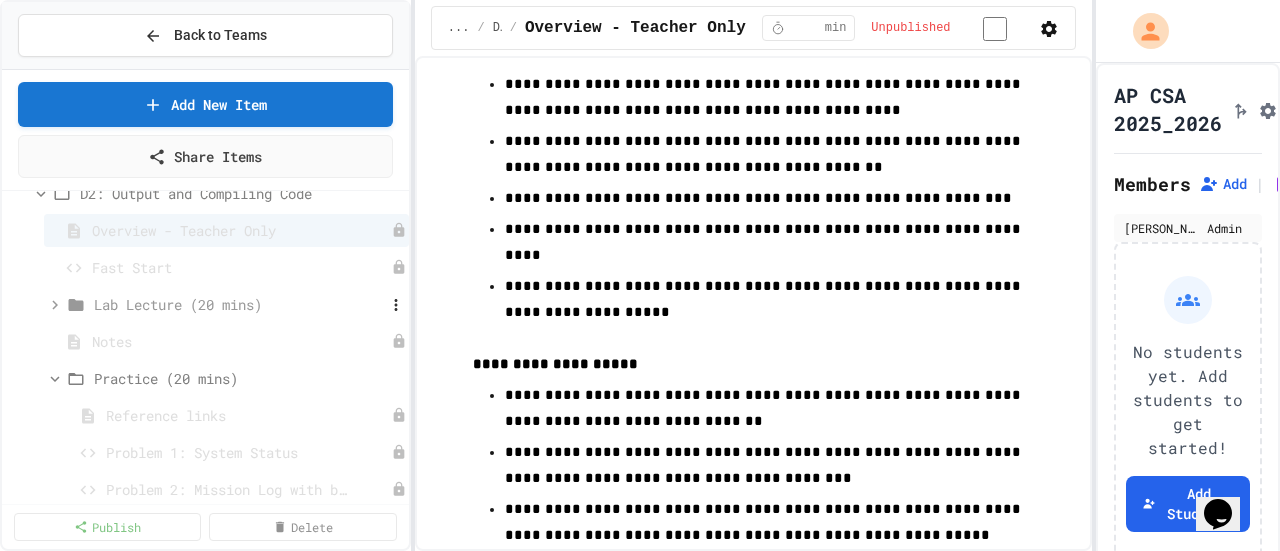 click 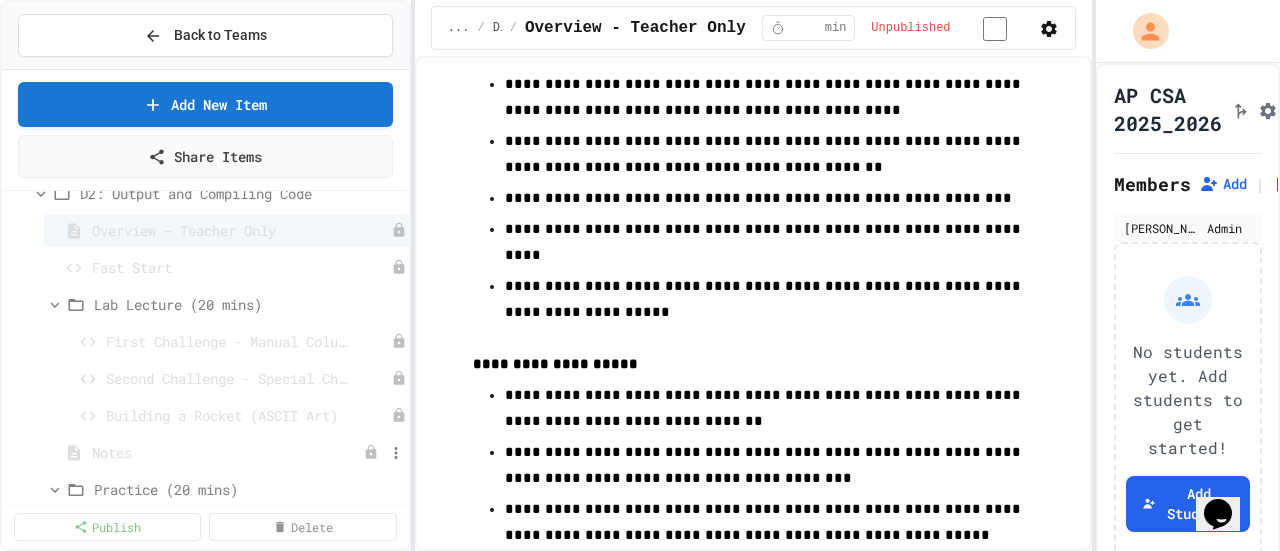 click on "Notes" at bounding box center [210, 452] 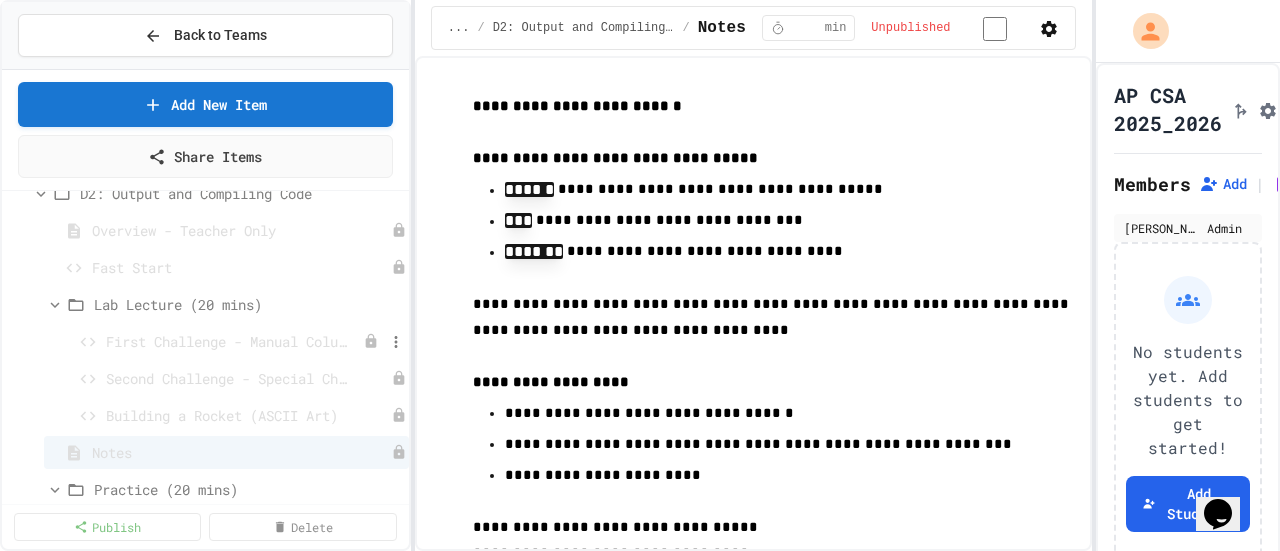 click on "First Challenge - Manual Column Alignment" at bounding box center [233, 341] 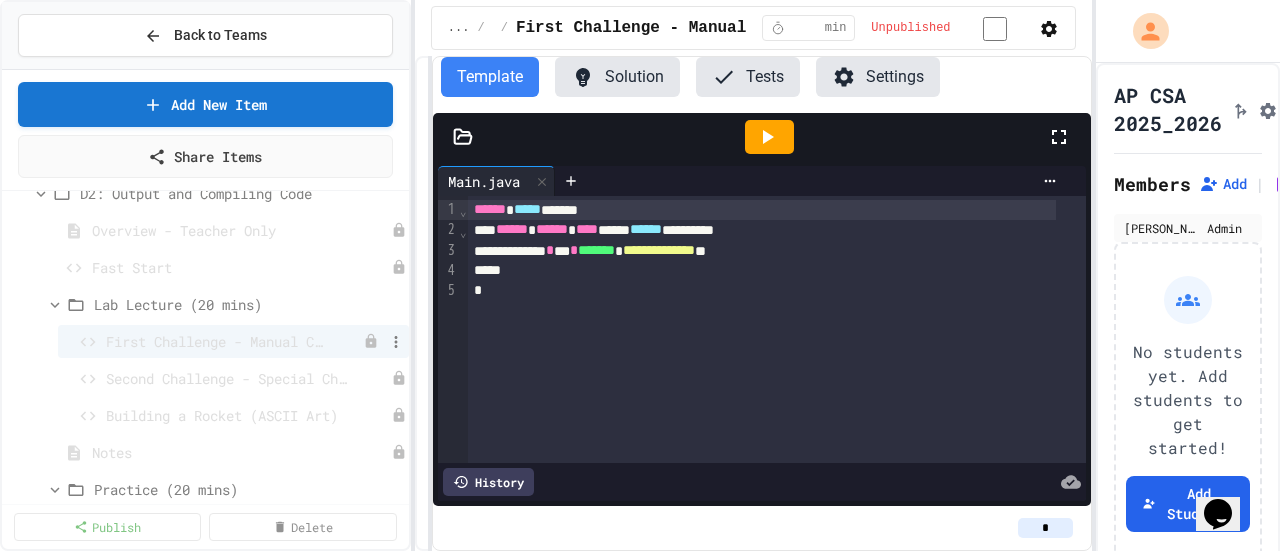 click on "First Challenge - Manual Column Alignment" at bounding box center (217, 341) 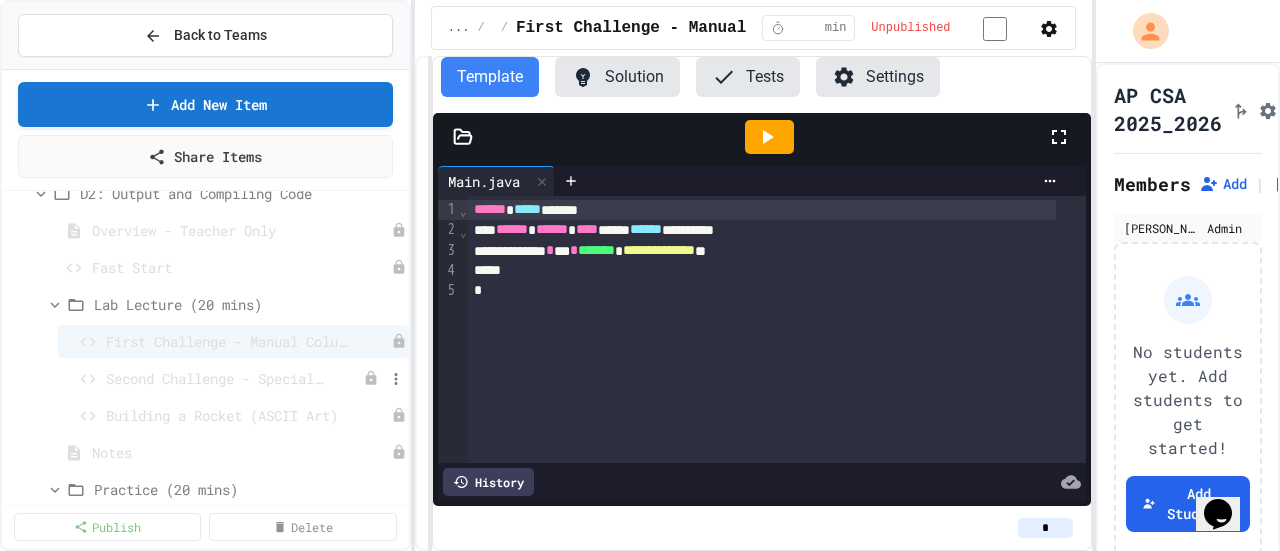 click on "Second Challenge - Special Characters" at bounding box center (217, 378) 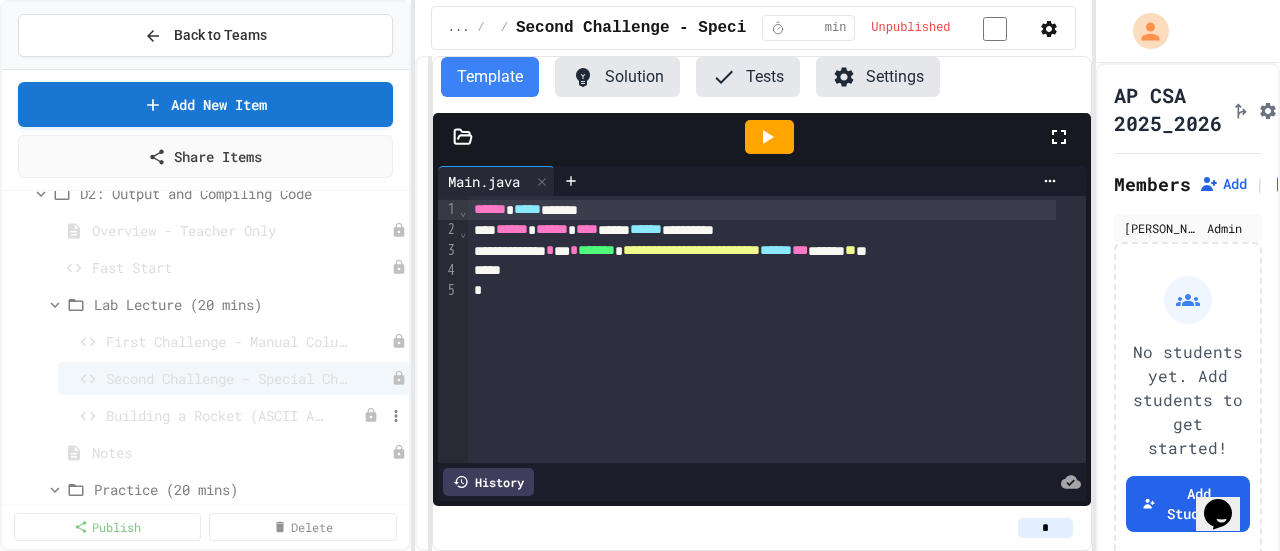 click on "Building a Rocket (ASCII Art)" at bounding box center (217, 415) 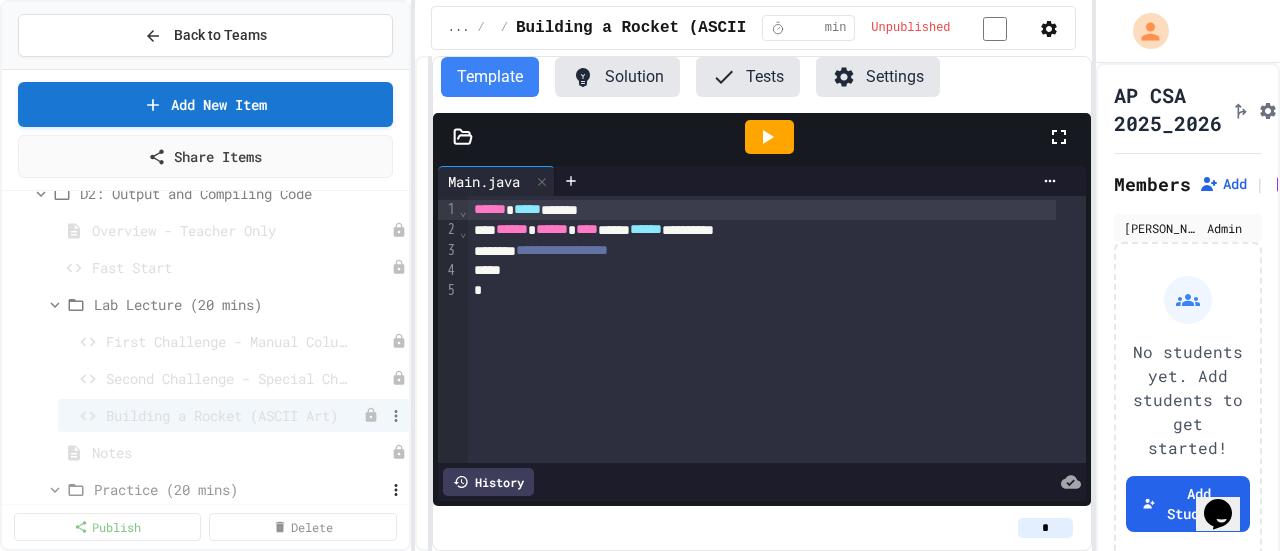 click on "Practice (20 mins)" at bounding box center [212, 489] 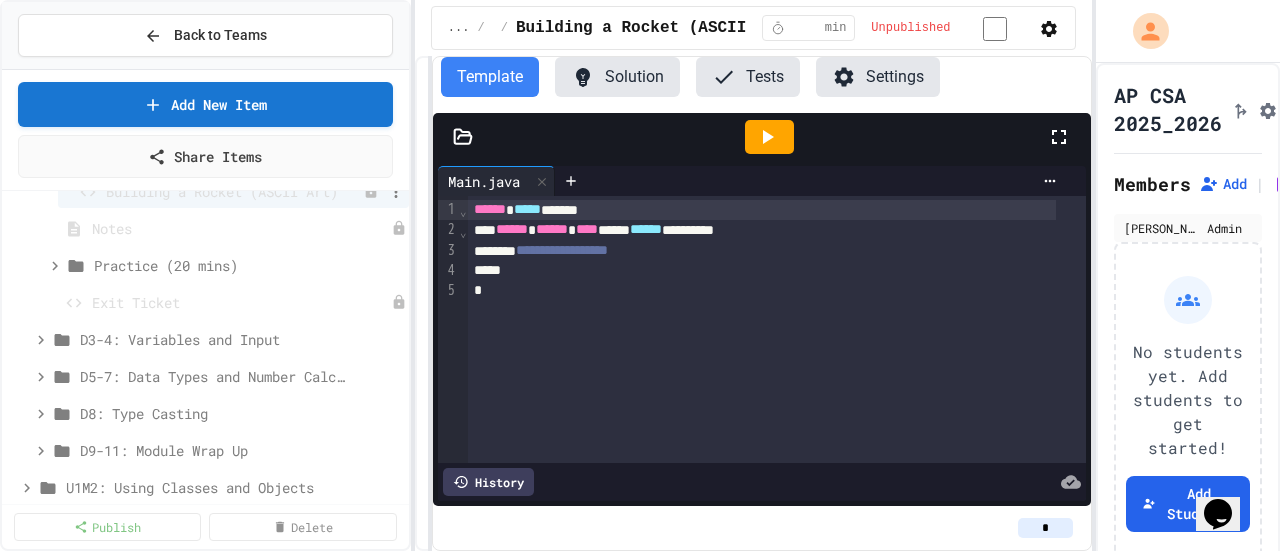 scroll, scrollTop: 541, scrollLeft: 0, axis: vertical 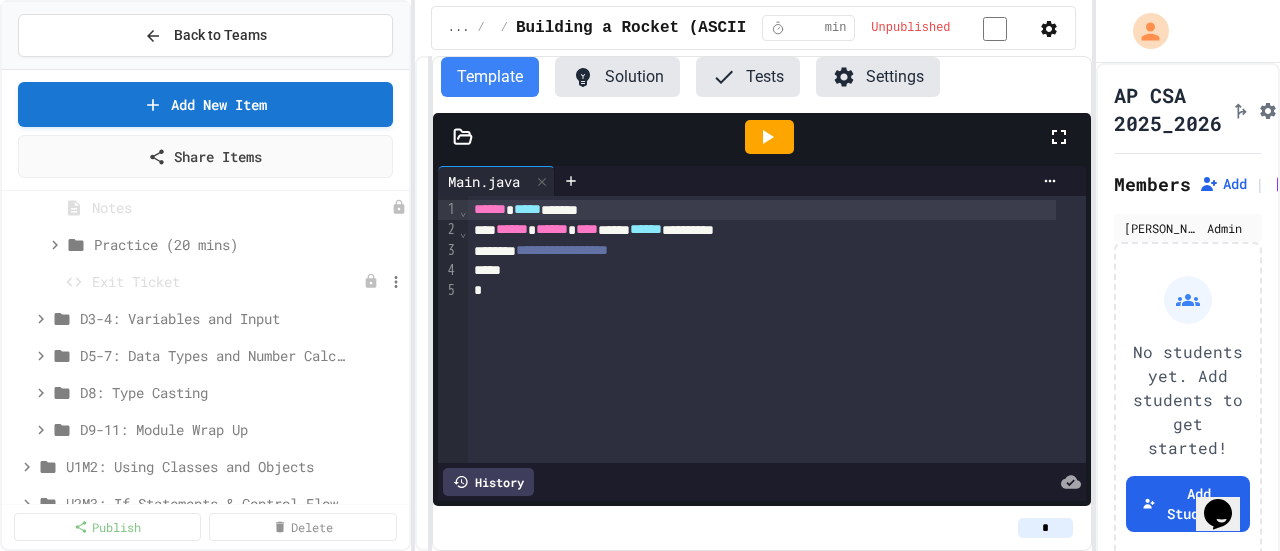 click on "Exit Ticket" at bounding box center [210, 281] 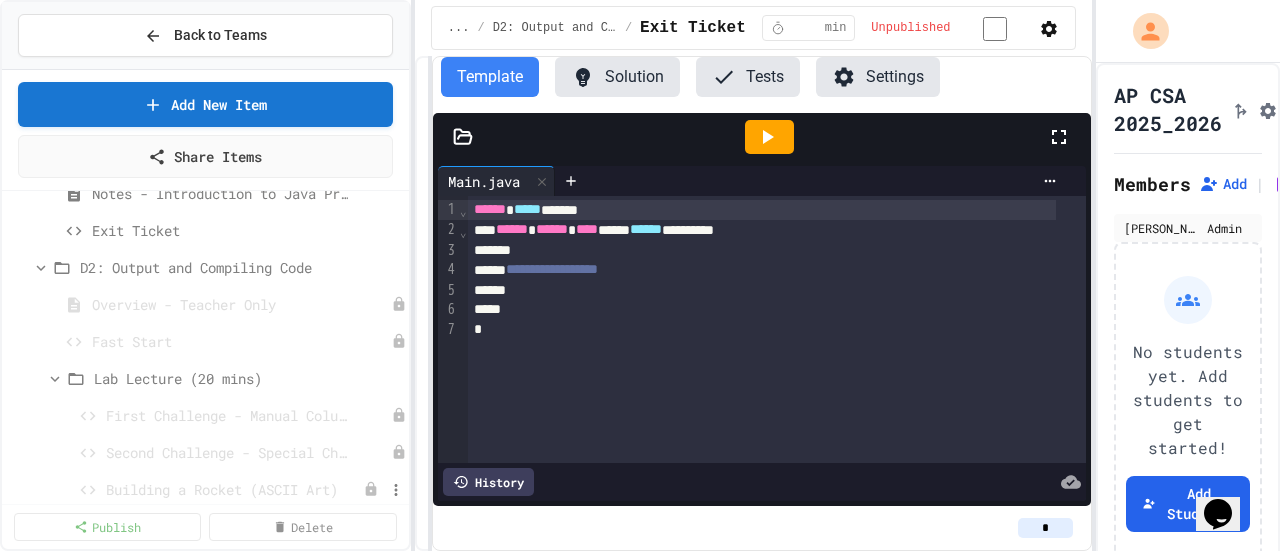 scroll, scrollTop: 212, scrollLeft: 0, axis: vertical 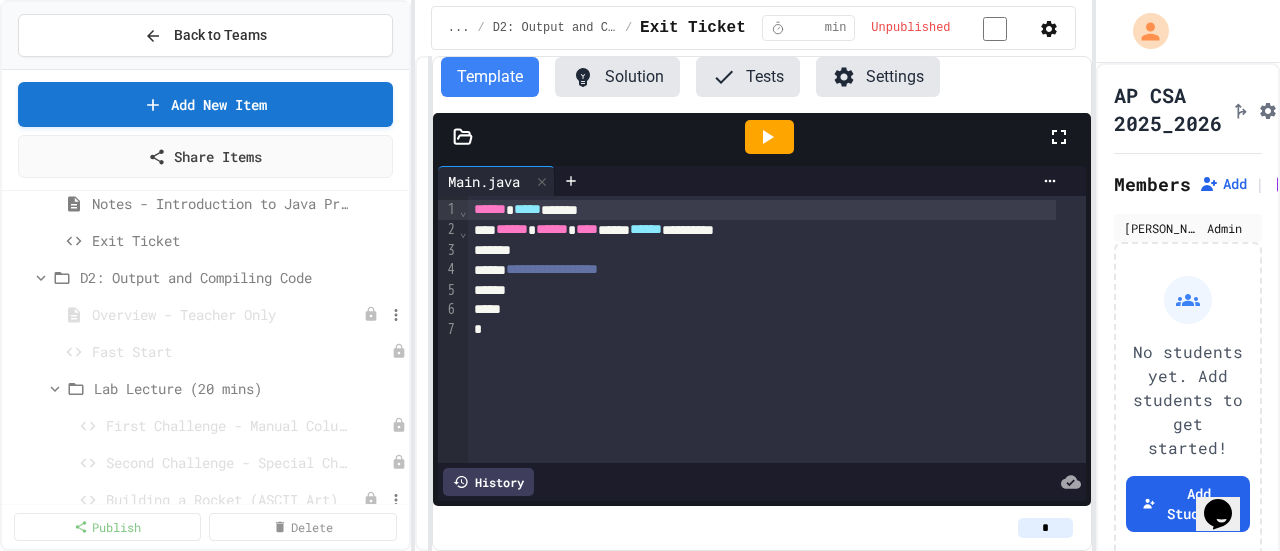 click on "Overview - Teacher Only" at bounding box center [210, 314] 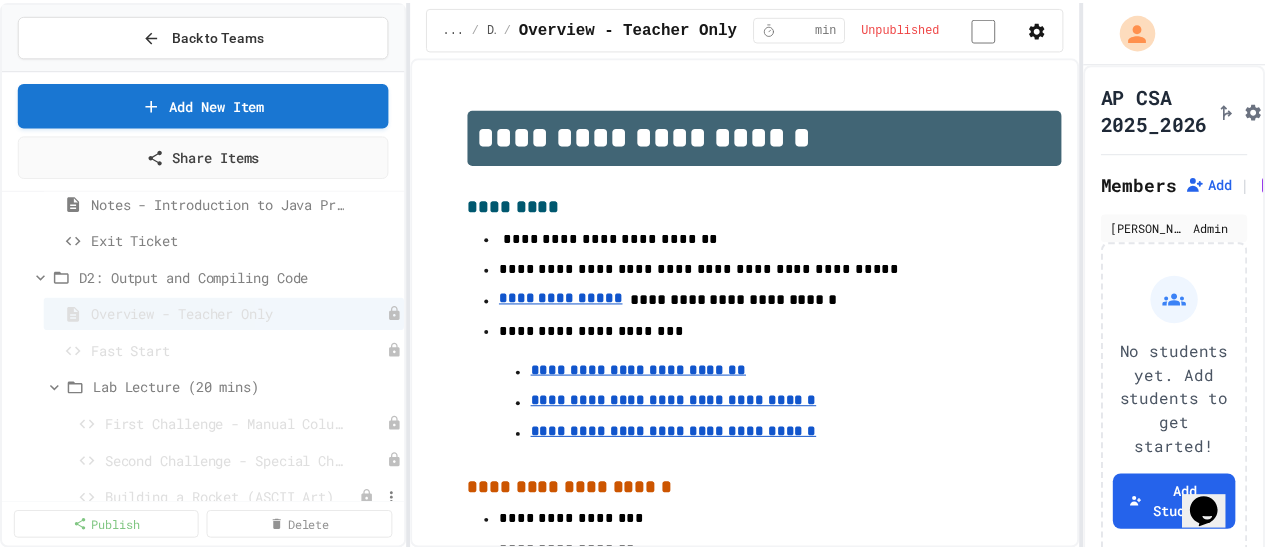 scroll, scrollTop: 606, scrollLeft: 0, axis: vertical 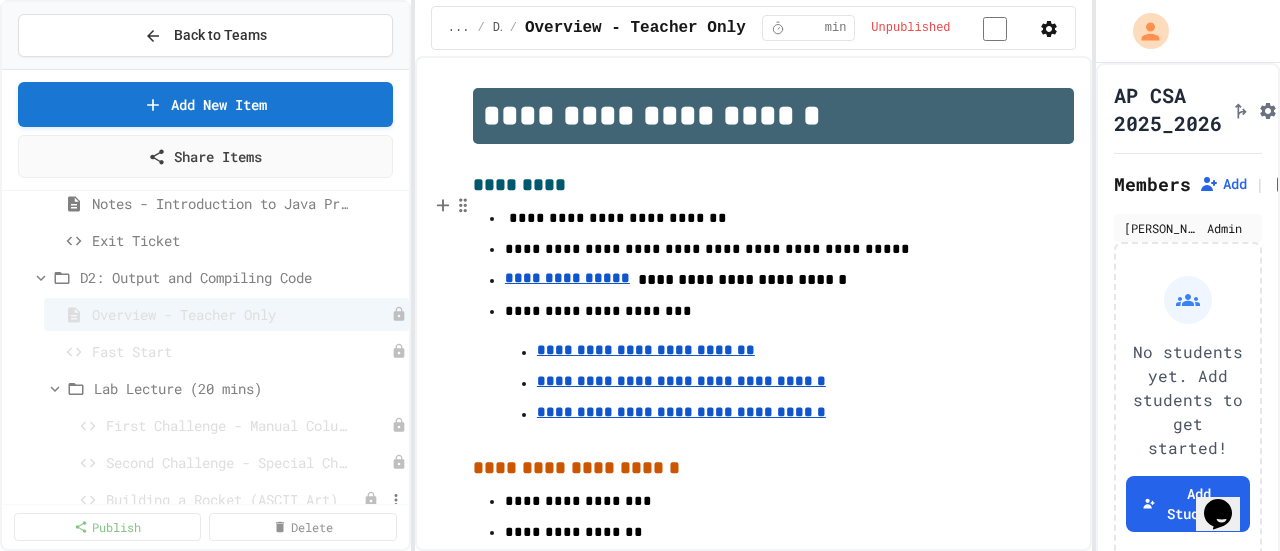 click on "**********" at bounding box center [567, 278] 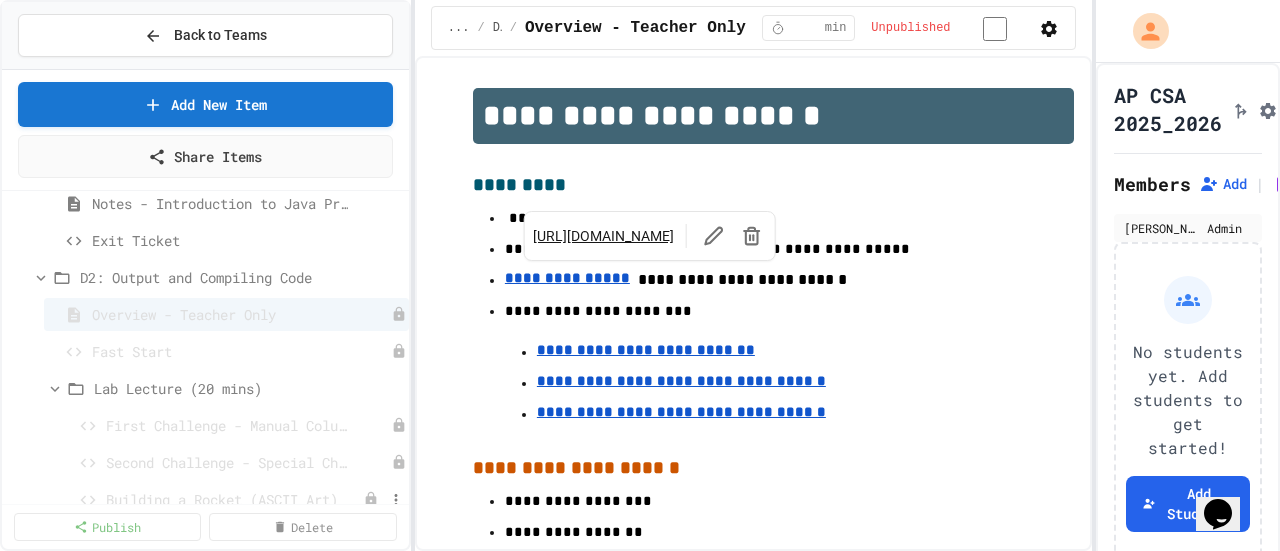 click on "https://docs.google.com/document/d/1RKAVDqNWDlL-osLPo2zOGGrp7RX5-mwAji0GChQeqr8/template/preview" at bounding box center [603, 236] 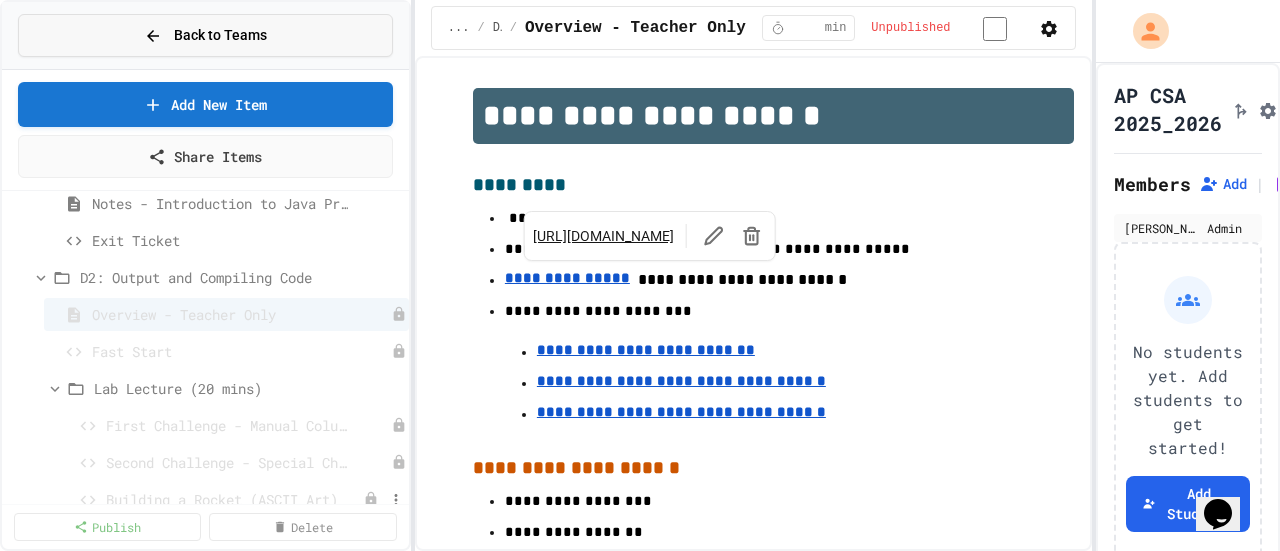 click on "Back to Teams" at bounding box center (220, 35) 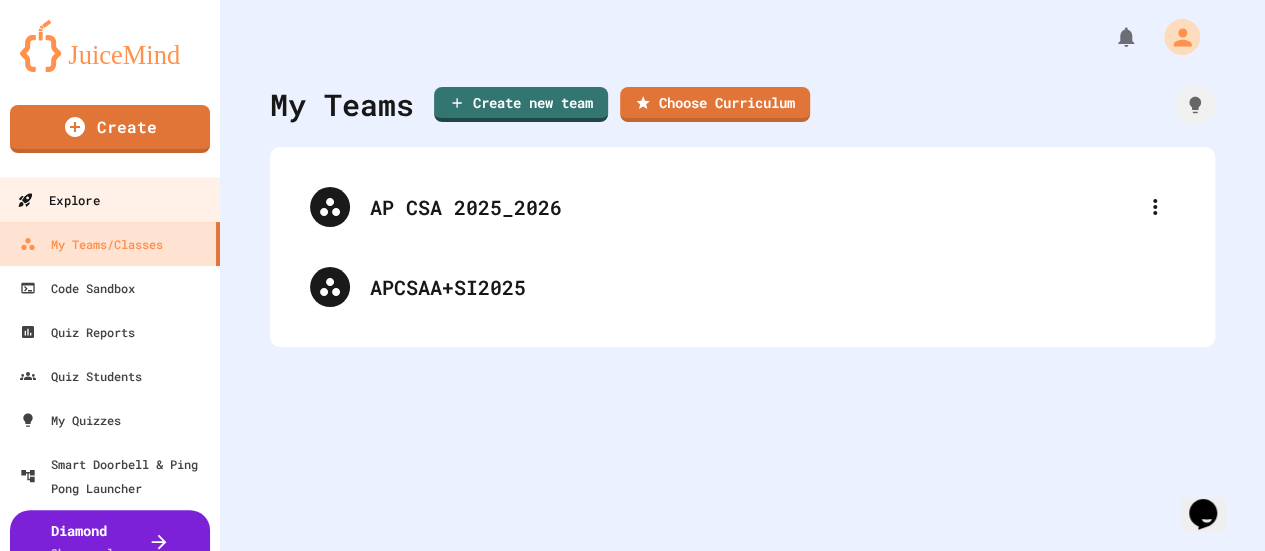 click on "Explore" at bounding box center [58, 200] 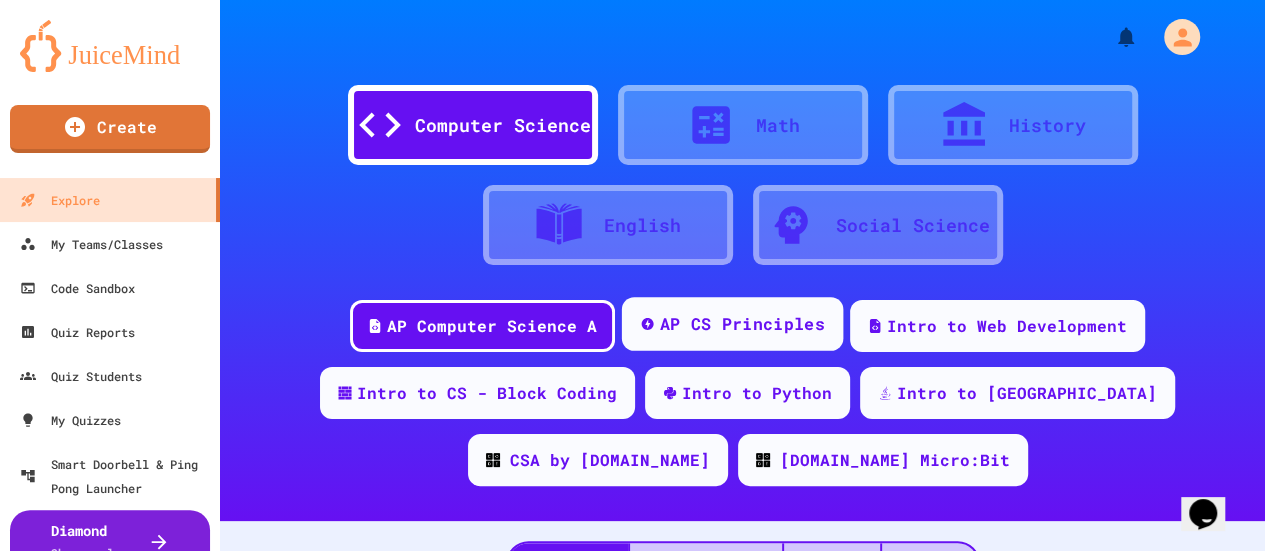 click on "AP CS Principles" at bounding box center [742, 324] 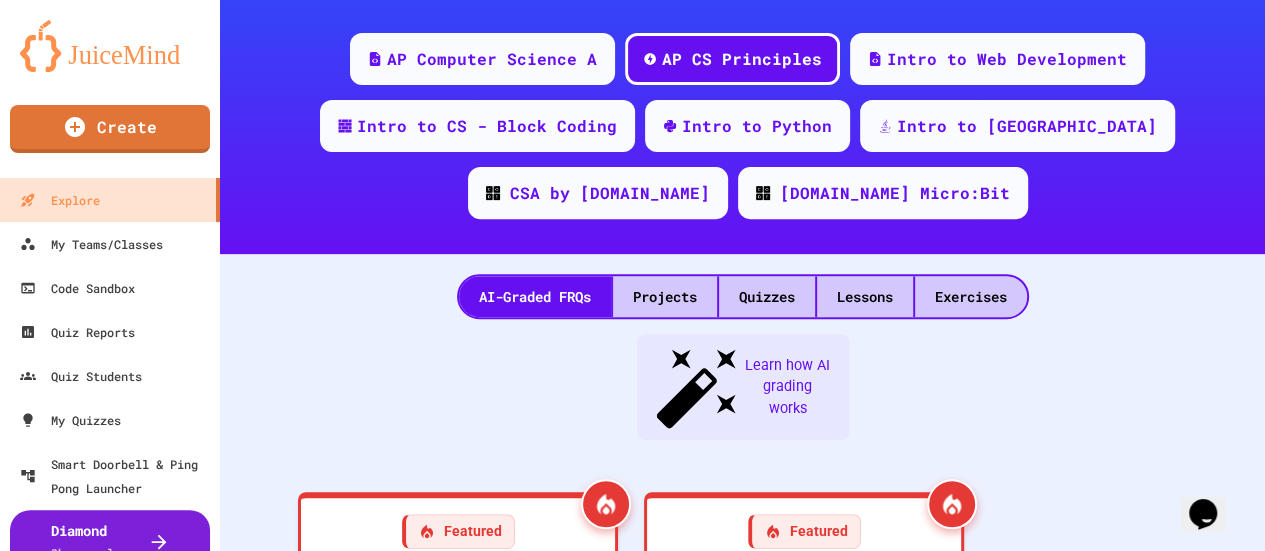 scroll, scrollTop: 259, scrollLeft: 0, axis: vertical 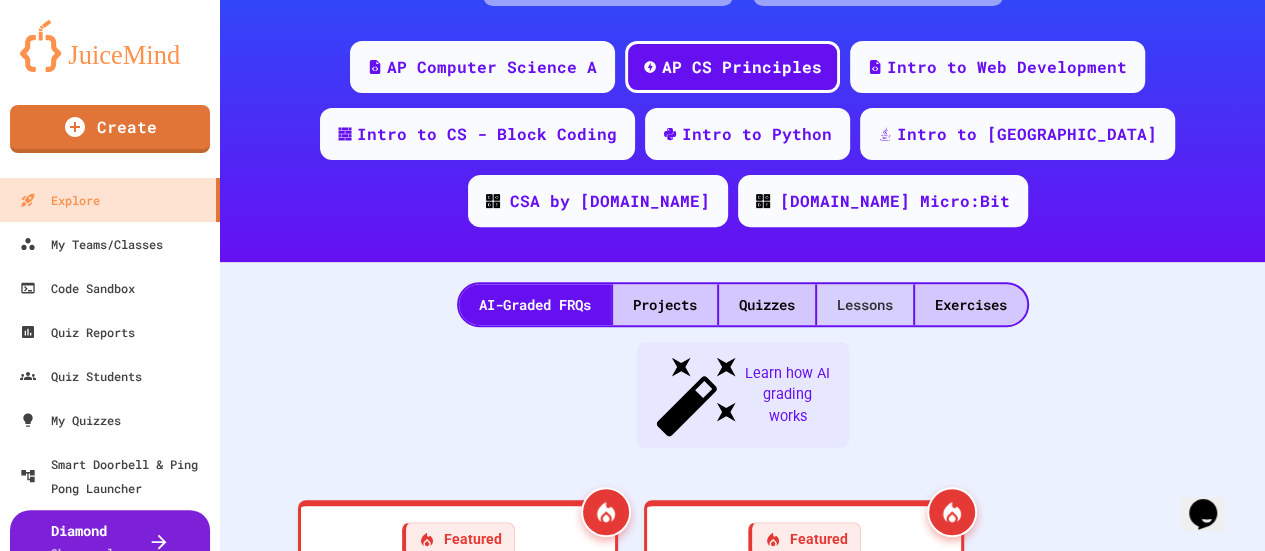 click on "Lessons" at bounding box center [865, 304] 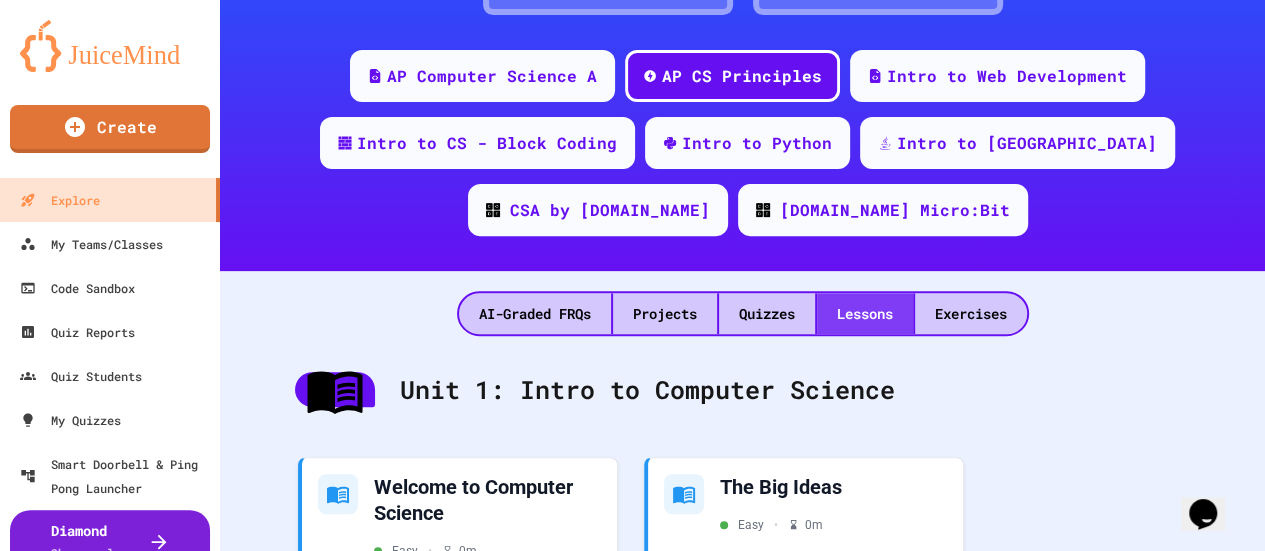 scroll, scrollTop: 259, scrollLeft: 0, axis: vertical 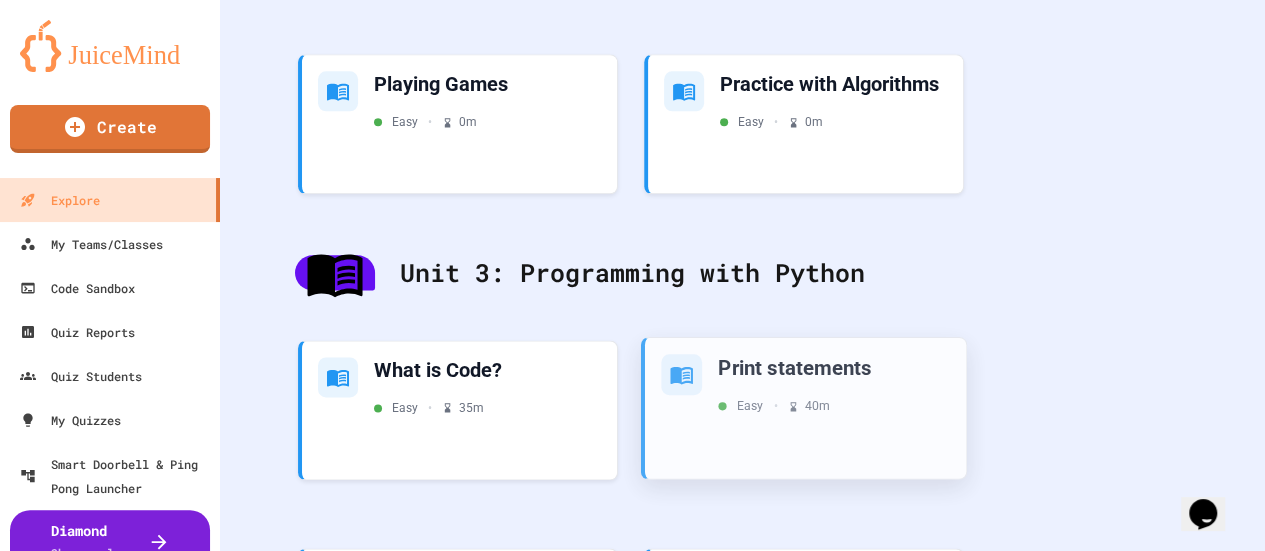 click on "Easy • 40 m" at bounding box center [774, 405] 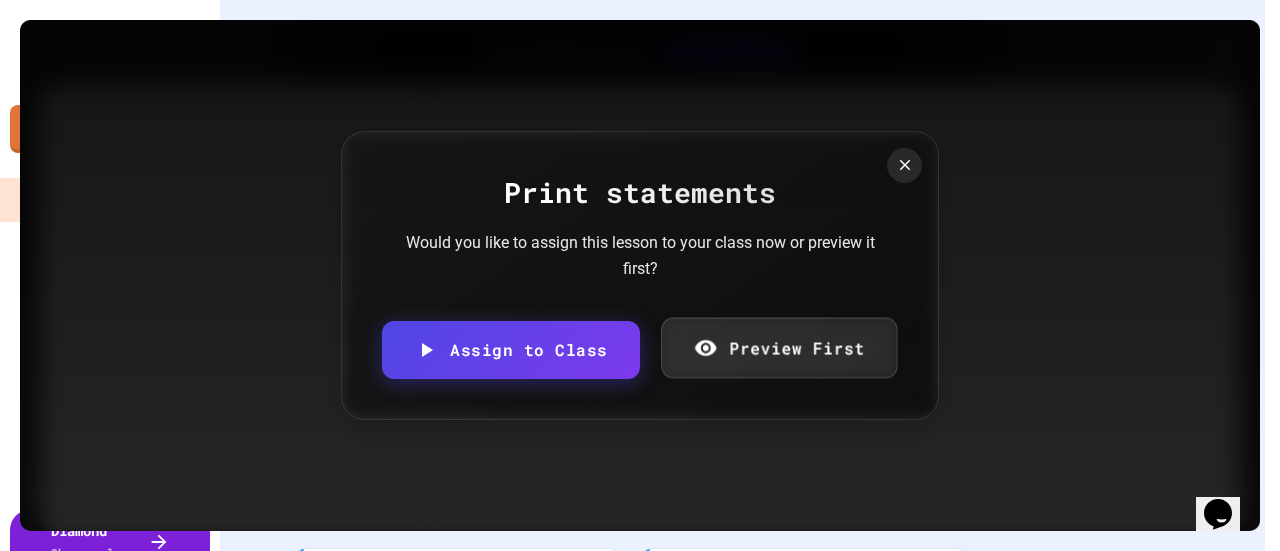click on "Preview First" at bounding box center [779, 348] 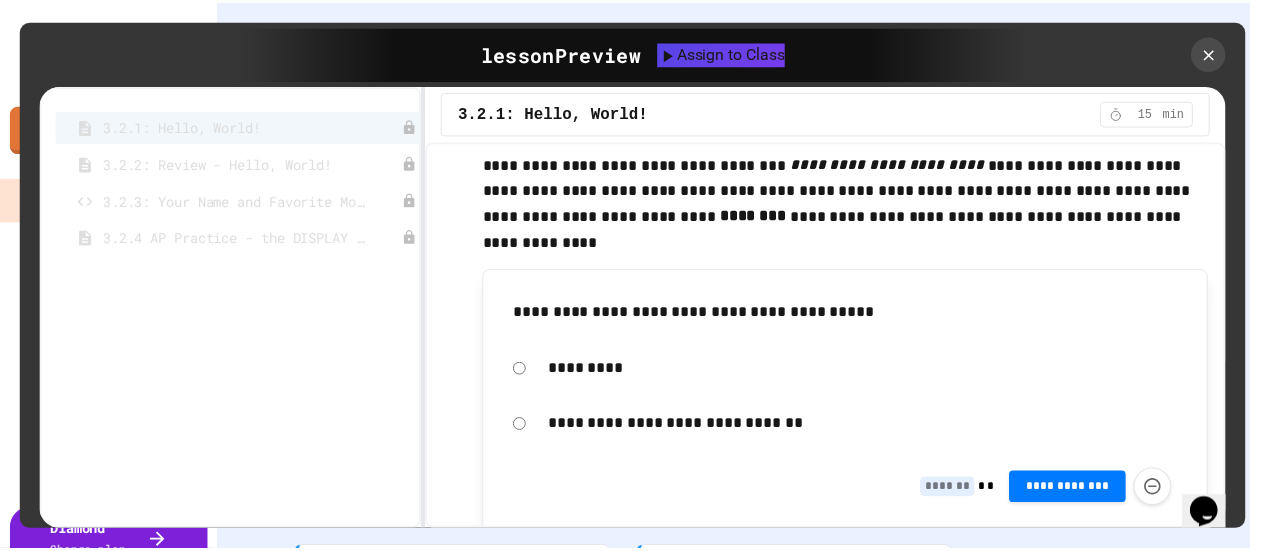 scroll, scrollTop: 781, scrollLeft: 0, axis: vertical 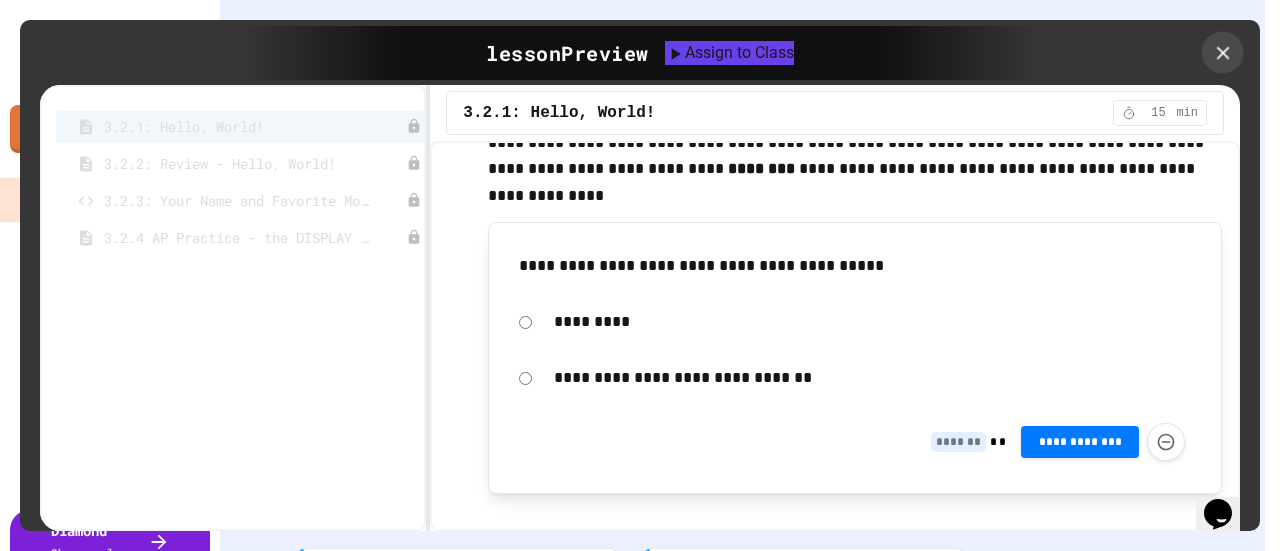 click 